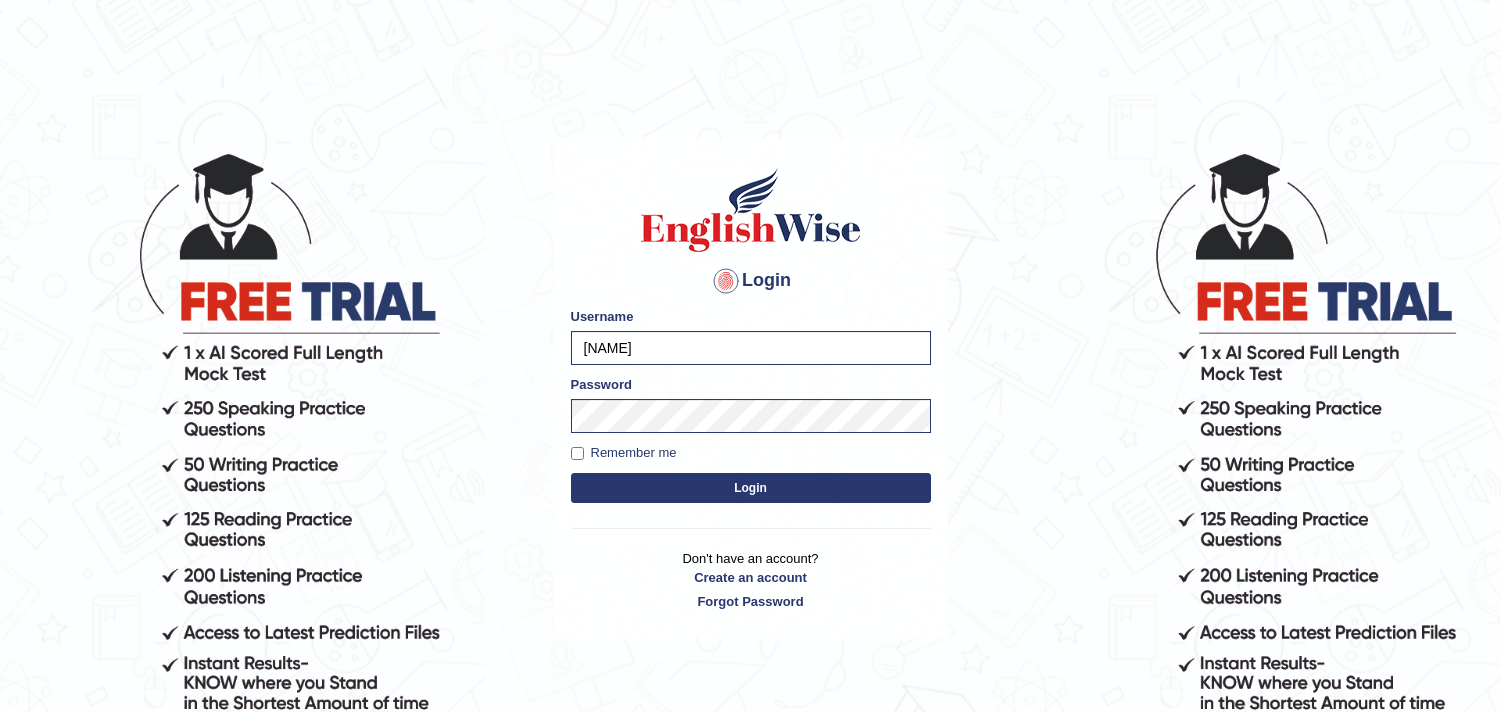 scroll, scrollTop: 0, scrollLeft: 0, axis: both 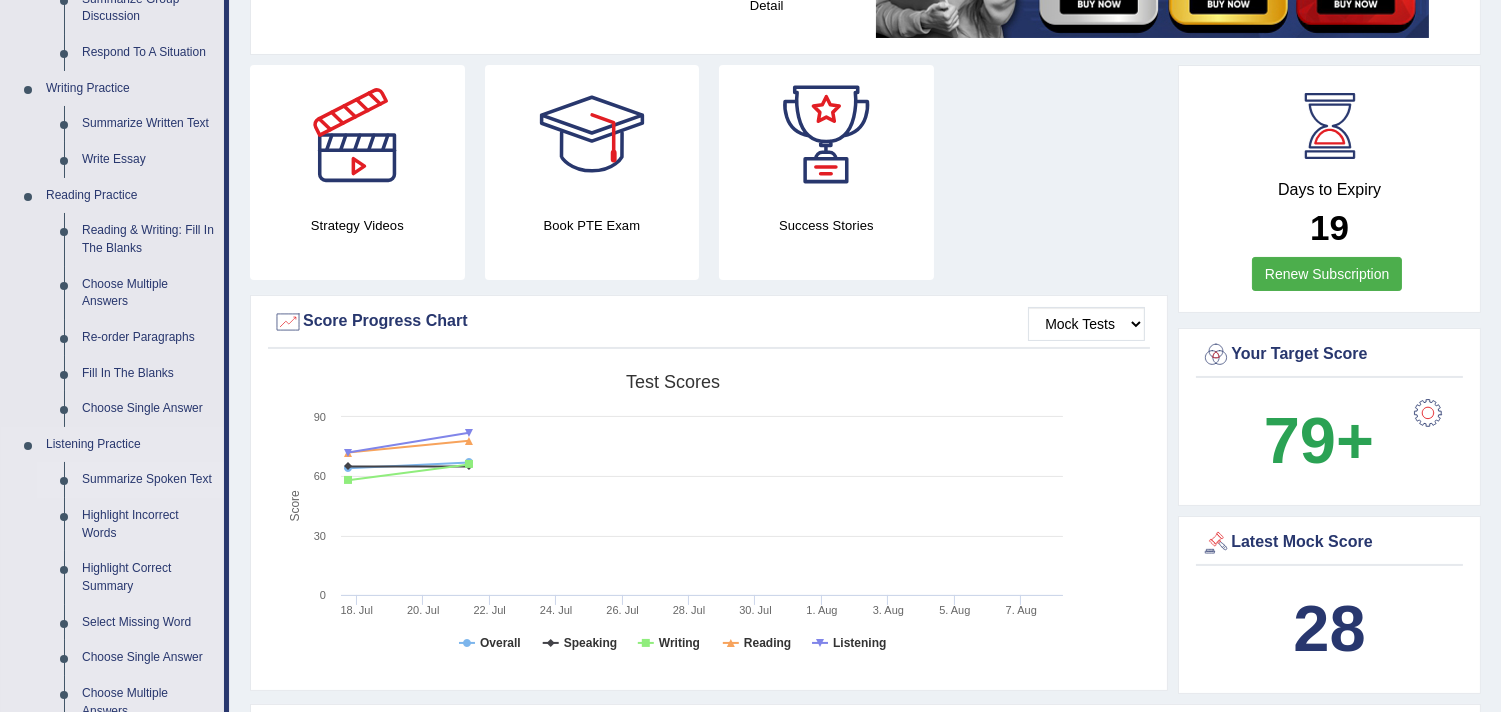 click on "Summarize Spoken Text" at bounding box center [148, 480] 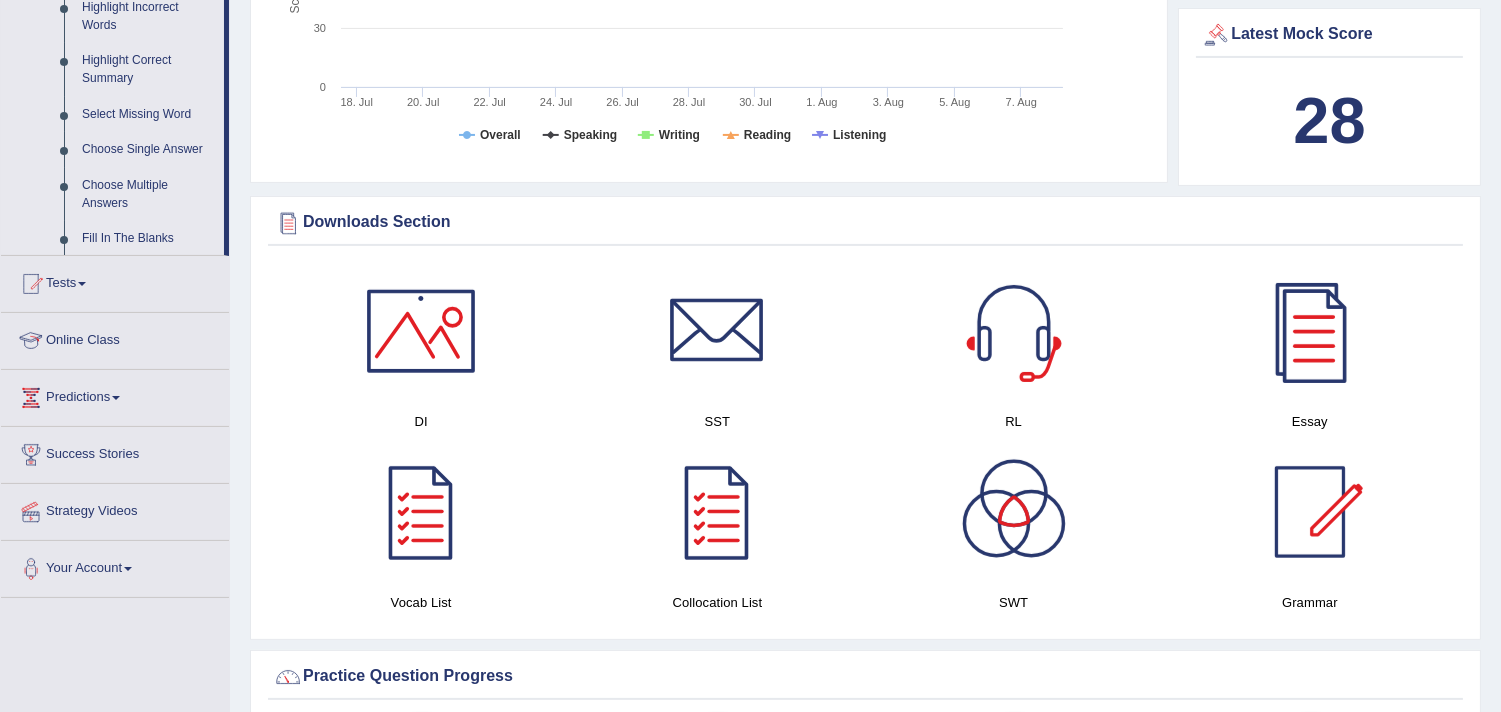 scroll, scrollTop: 1398, scrollLeft: 0, axis: vertical 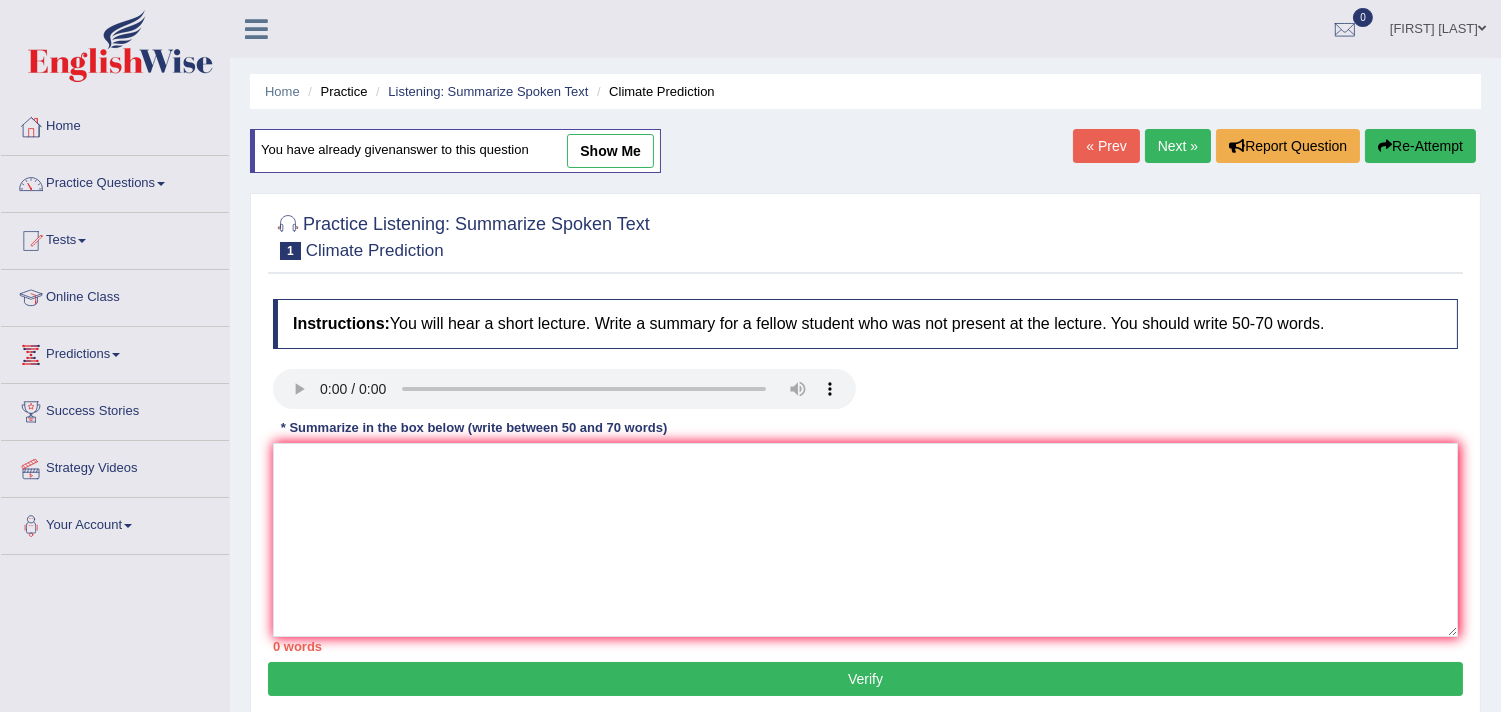 click at bounding box center [865, 235] 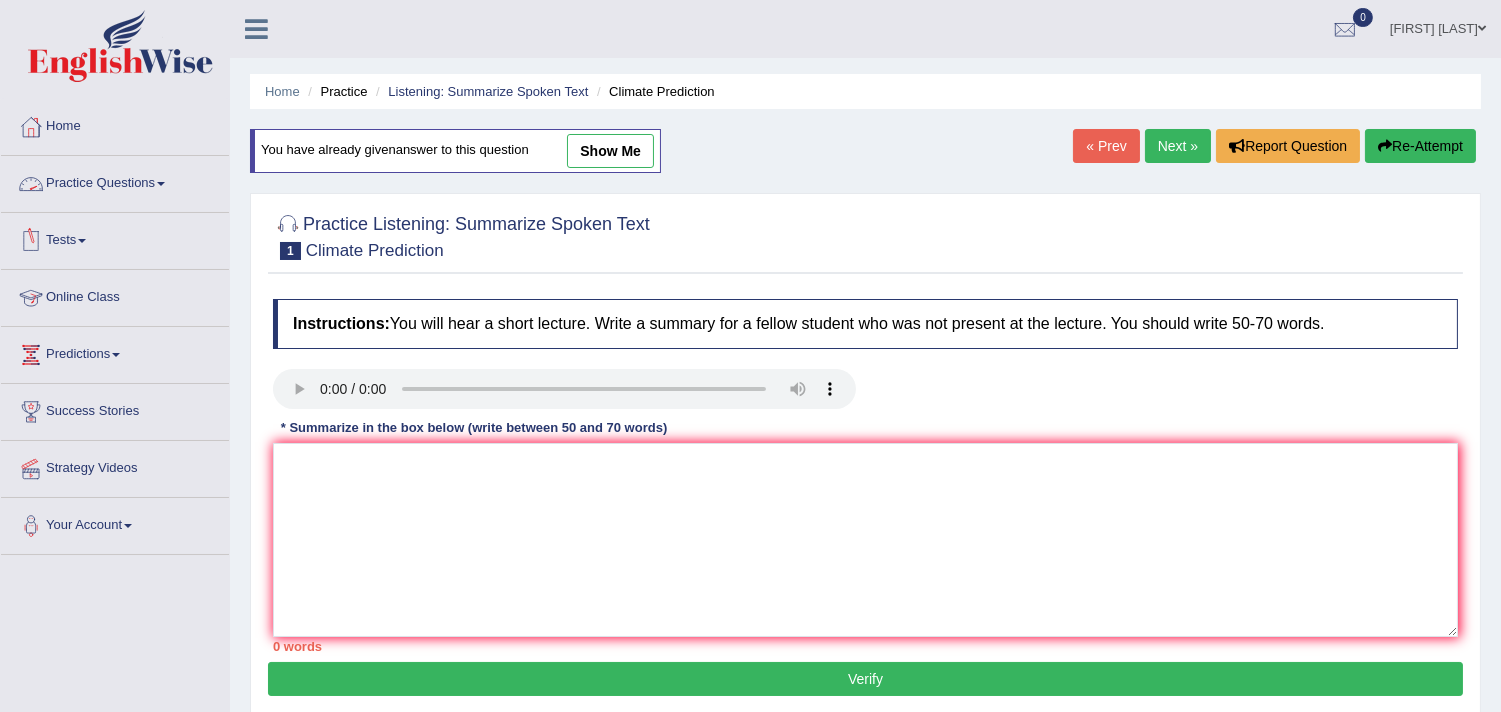 click on "Practice Questions" at bounding box center (115, 181) 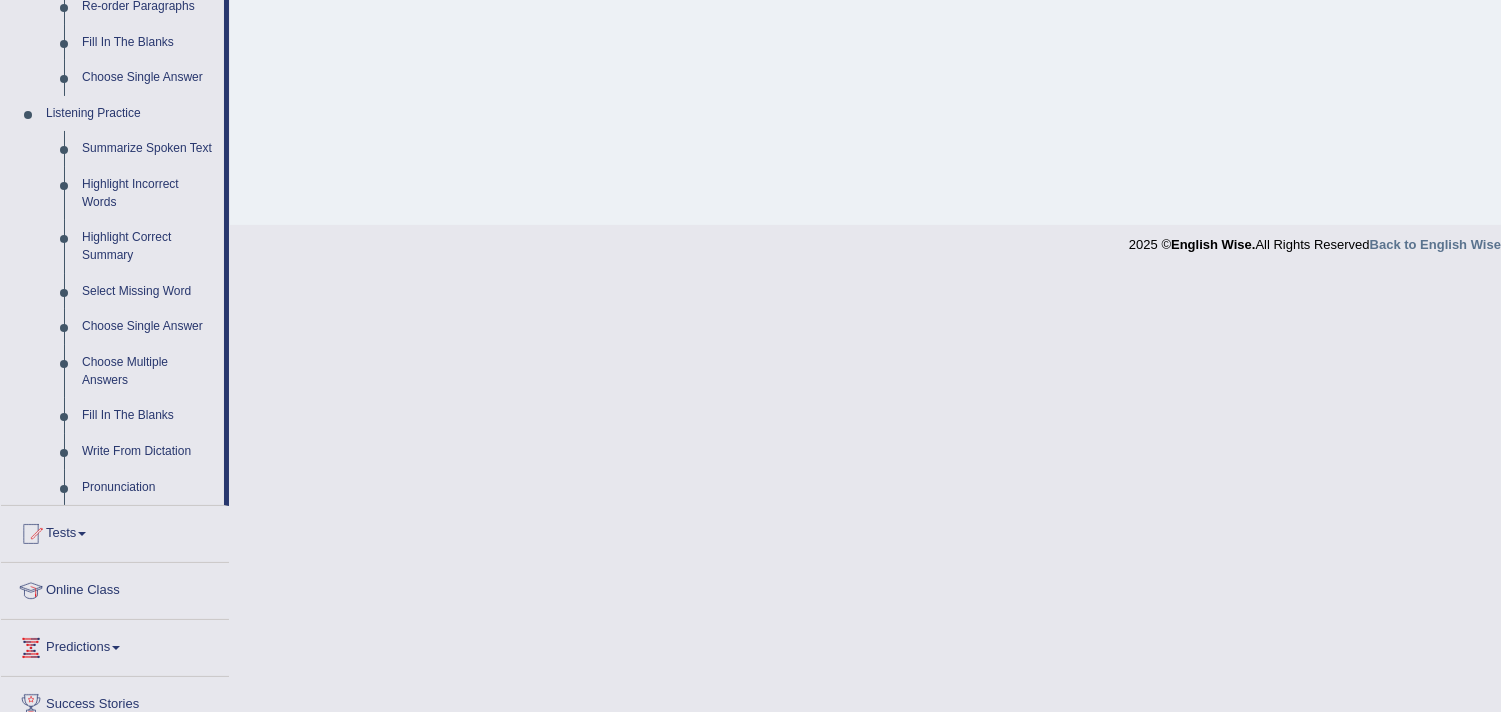 scroll, scrollTop: 777, scrollLeft: 0, axis: vertical 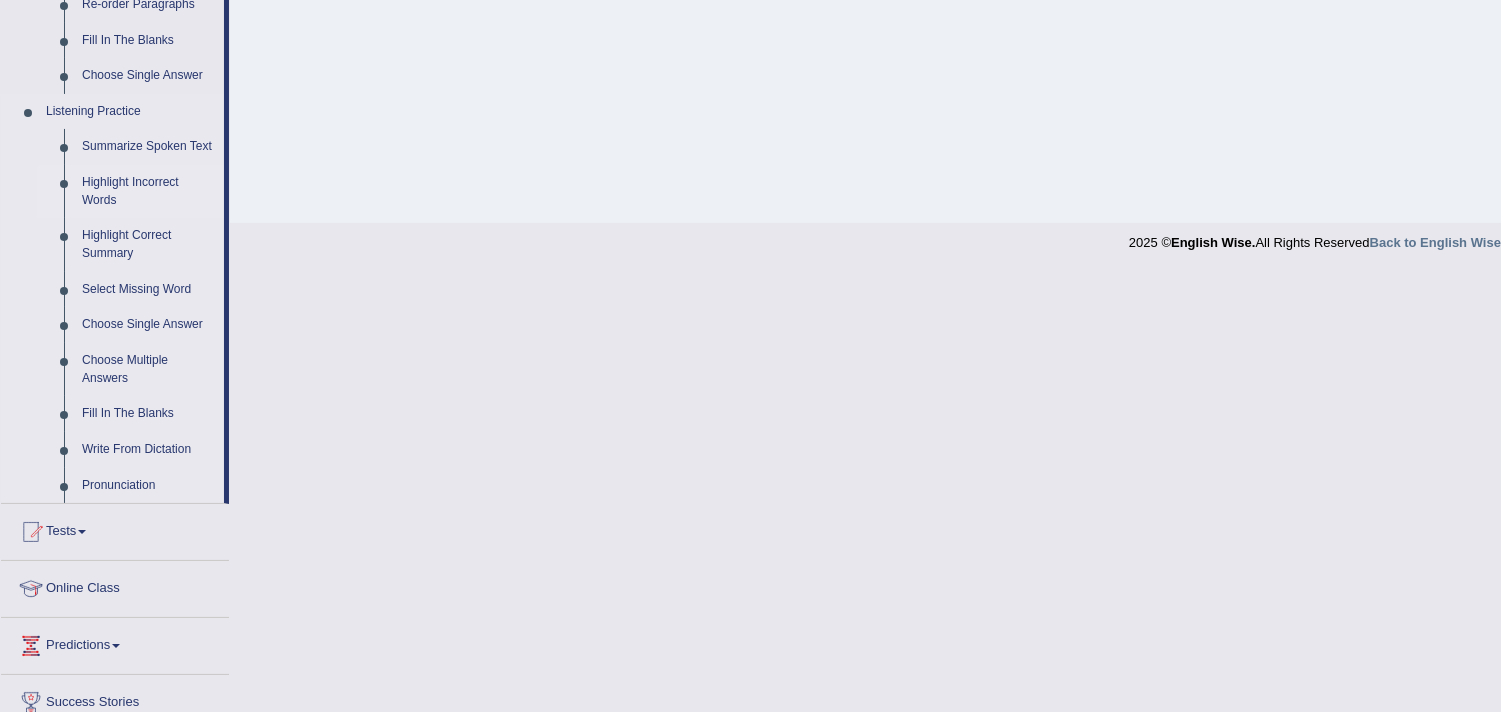 click on "Highlight Incorrect Words" at bounding box center (148, 191) 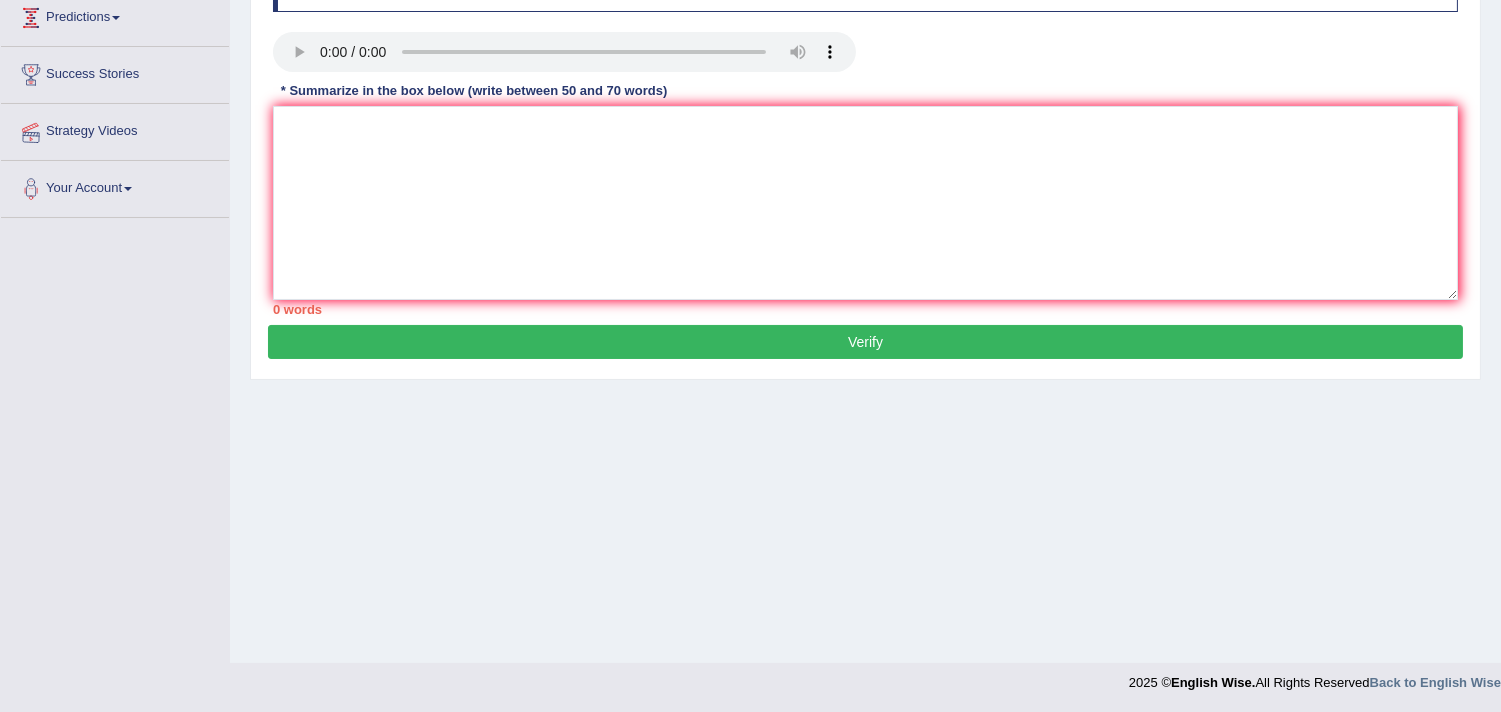 scroll, scrollTop: 255, scrollLeft: 0, axis: vertical 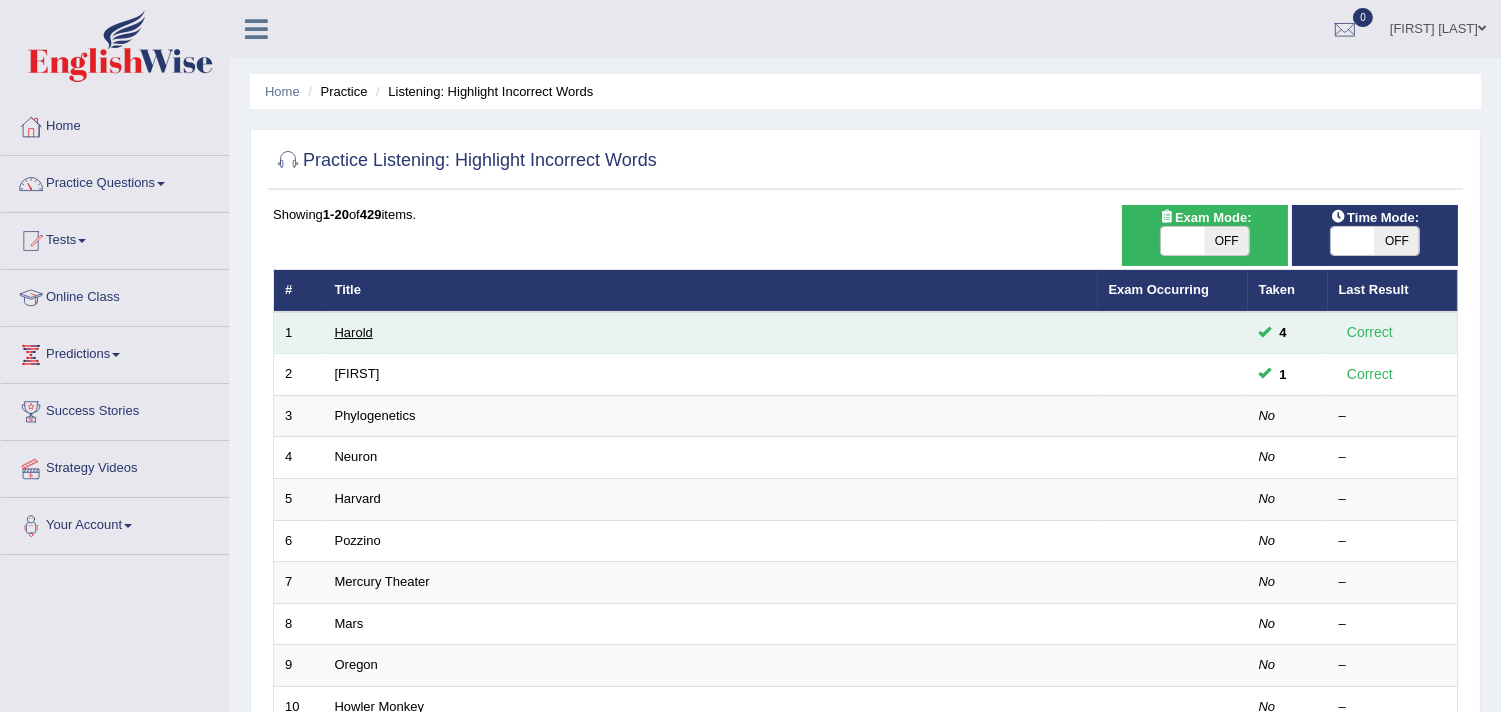 click on "Harold" at bounding box center [354, 332] 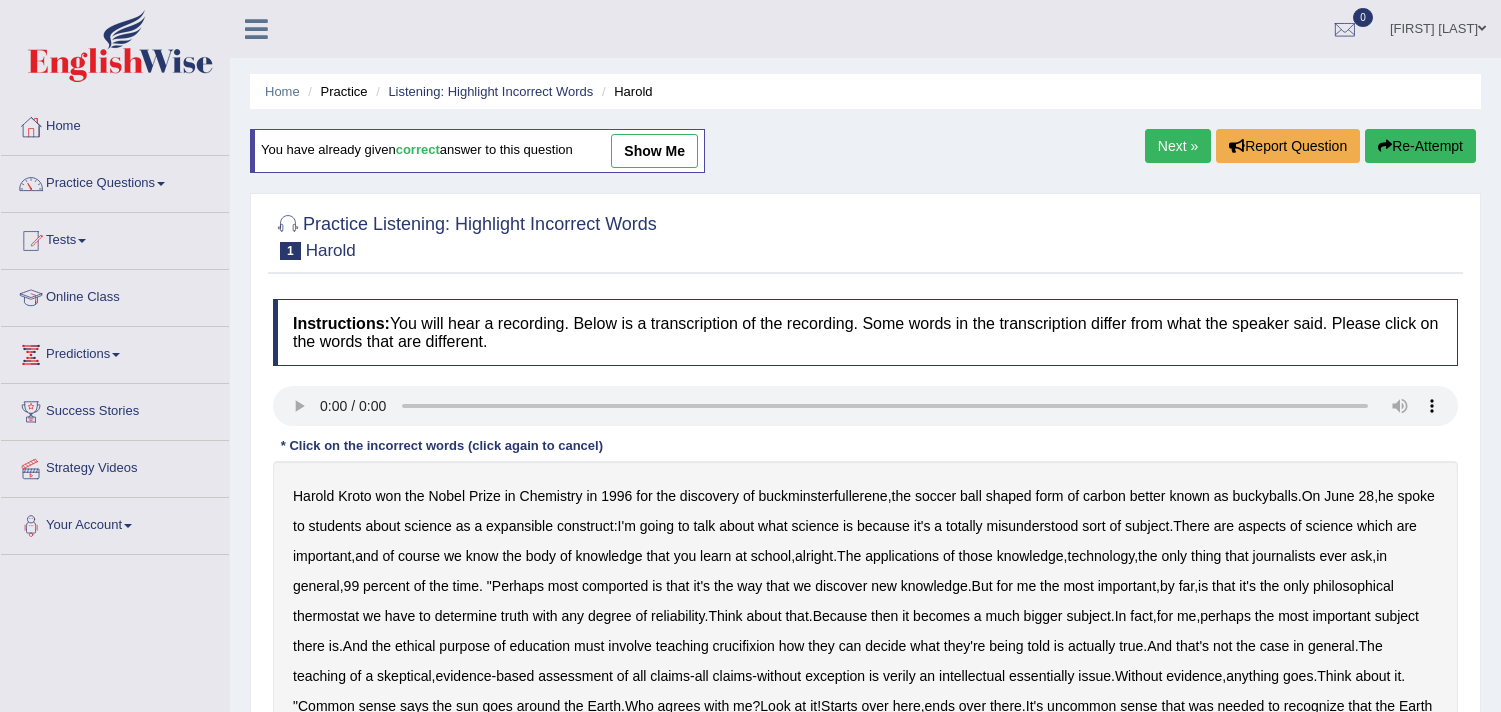 scroll, scrollTop: 337, scrollLeft: 0, axis: vertical 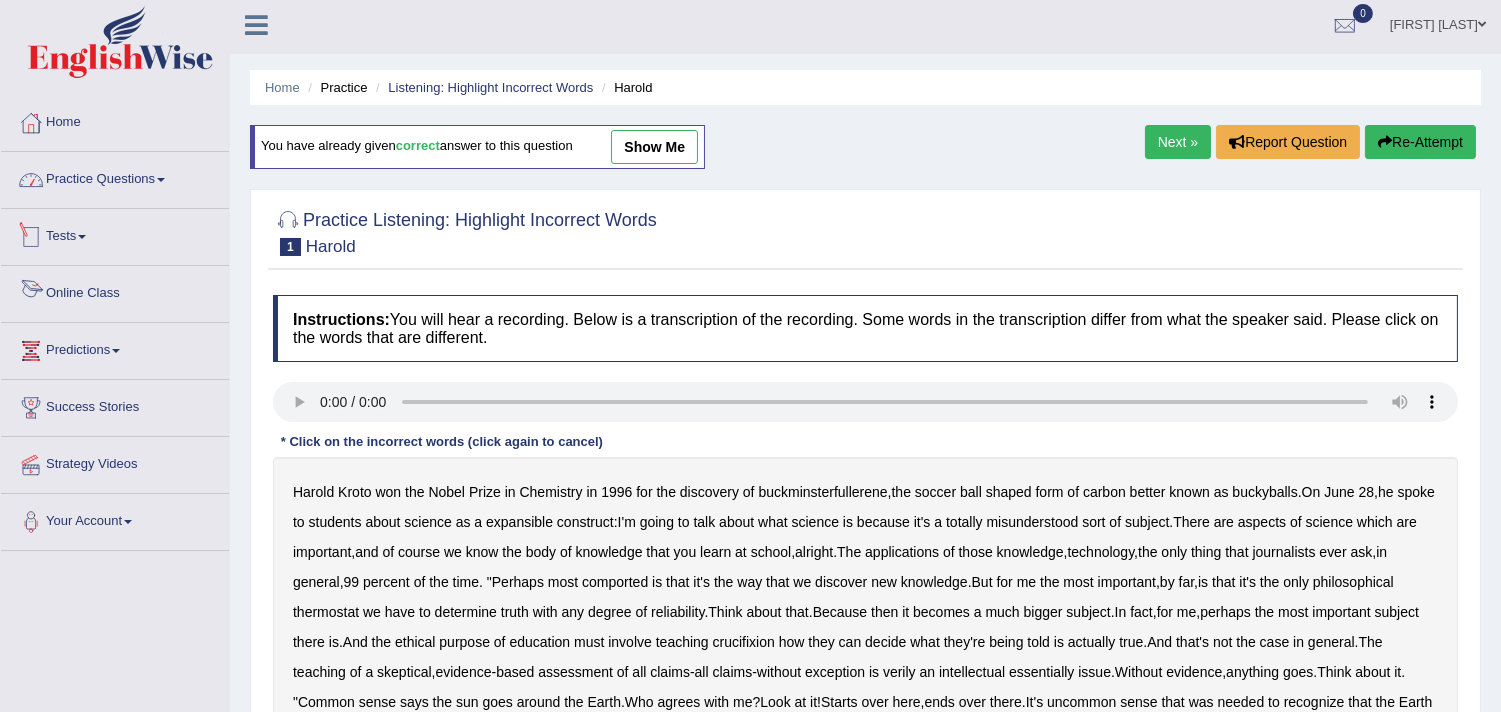 click on "Practice Questions" at bounding box center [115, 177] 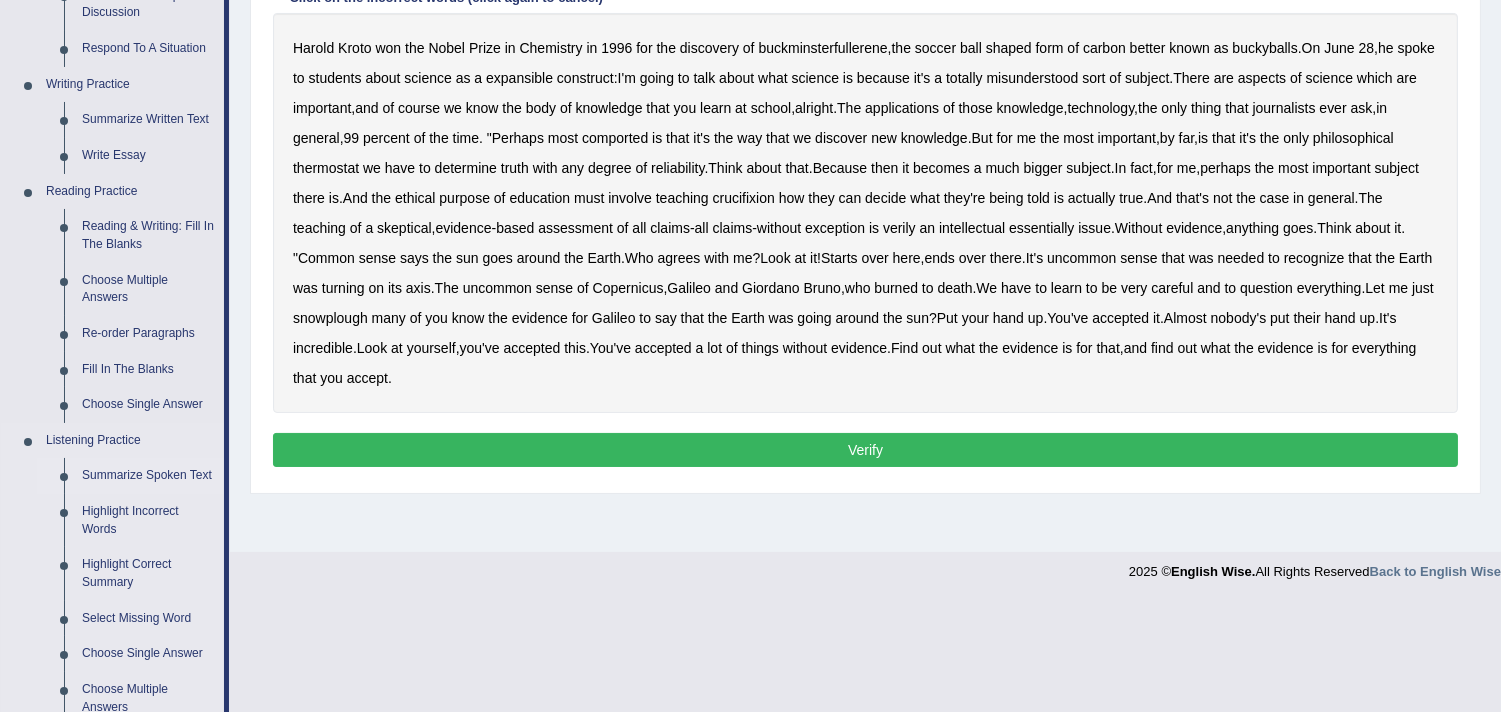 scroll, scrollTop: 560, scrollLeft: 0, axis: vertical 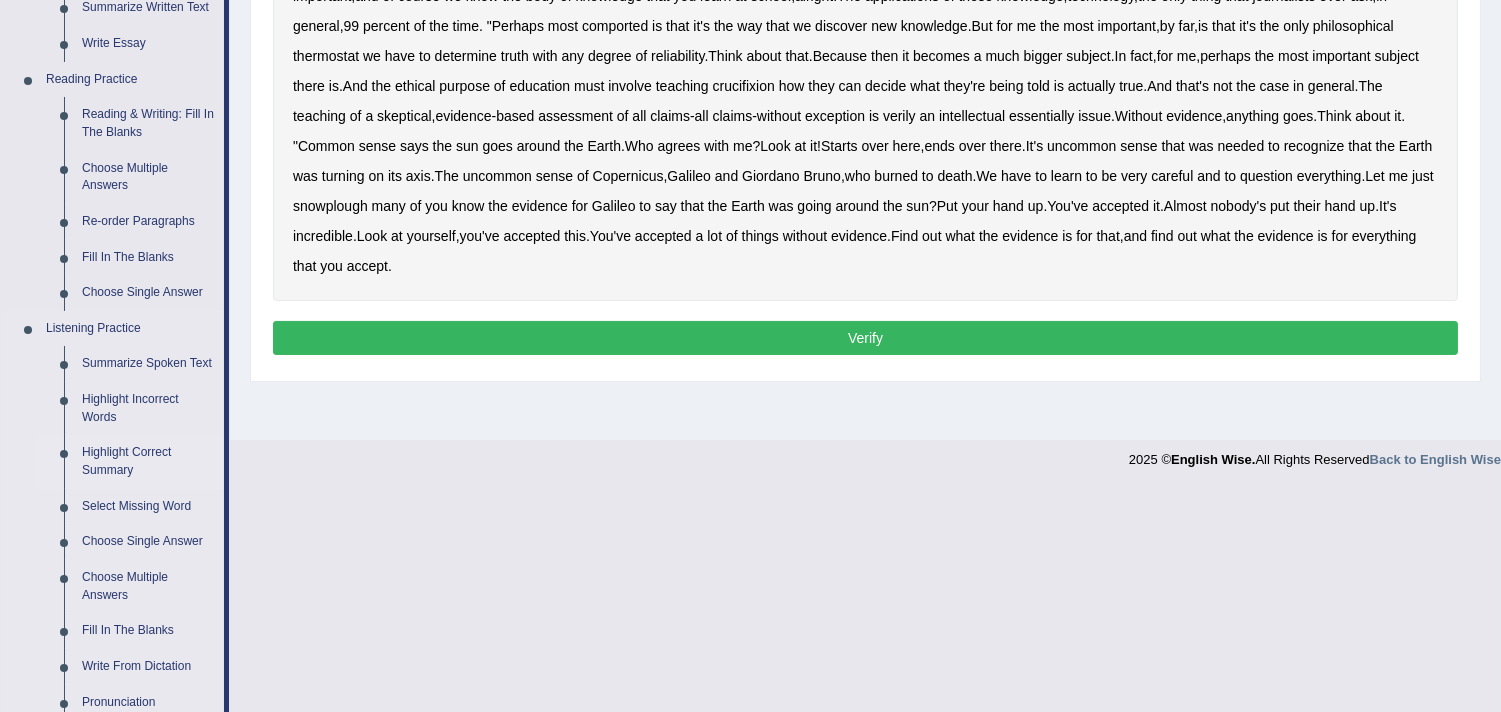 click on "Highlight Correct Summary" at bounding box center [148, 461] 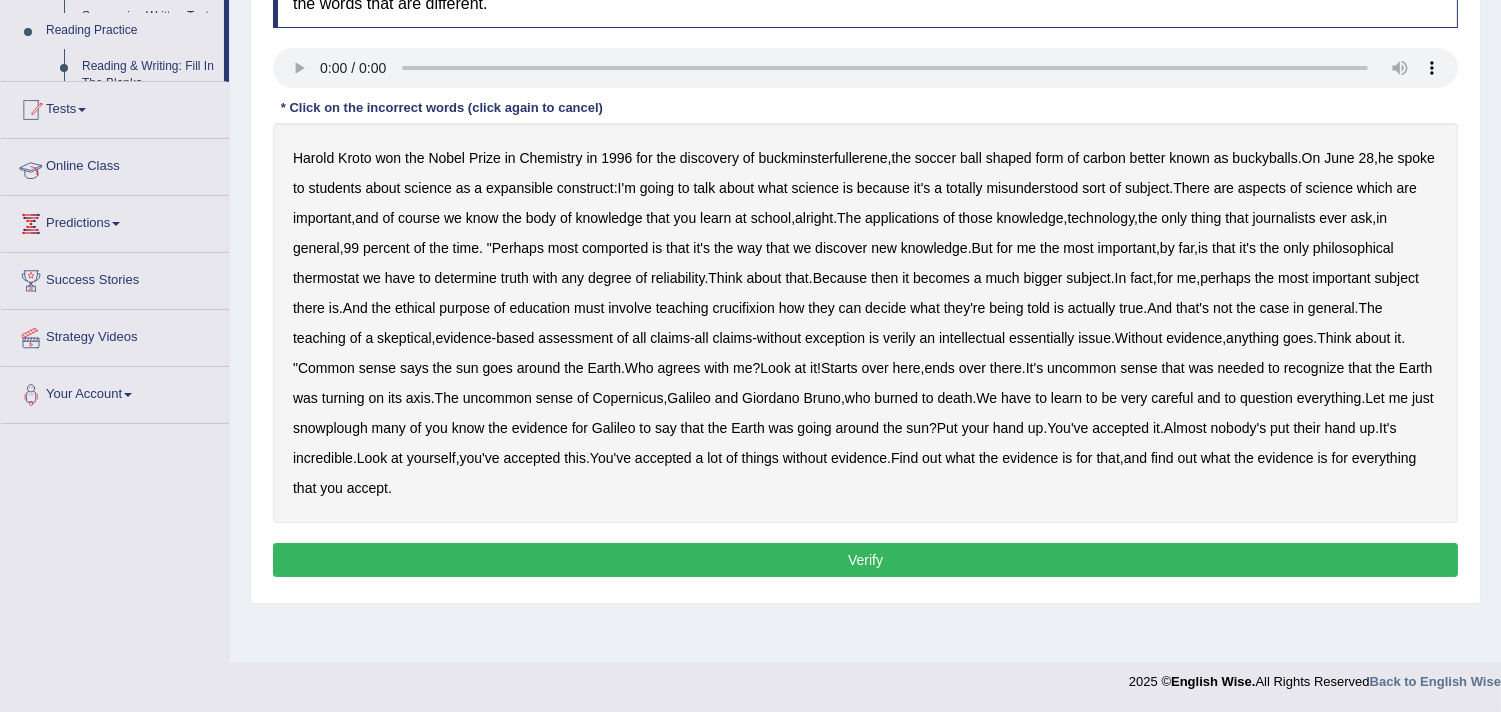 scroll, scrollTop: 334, scrollLeft: 0, axis: vertical 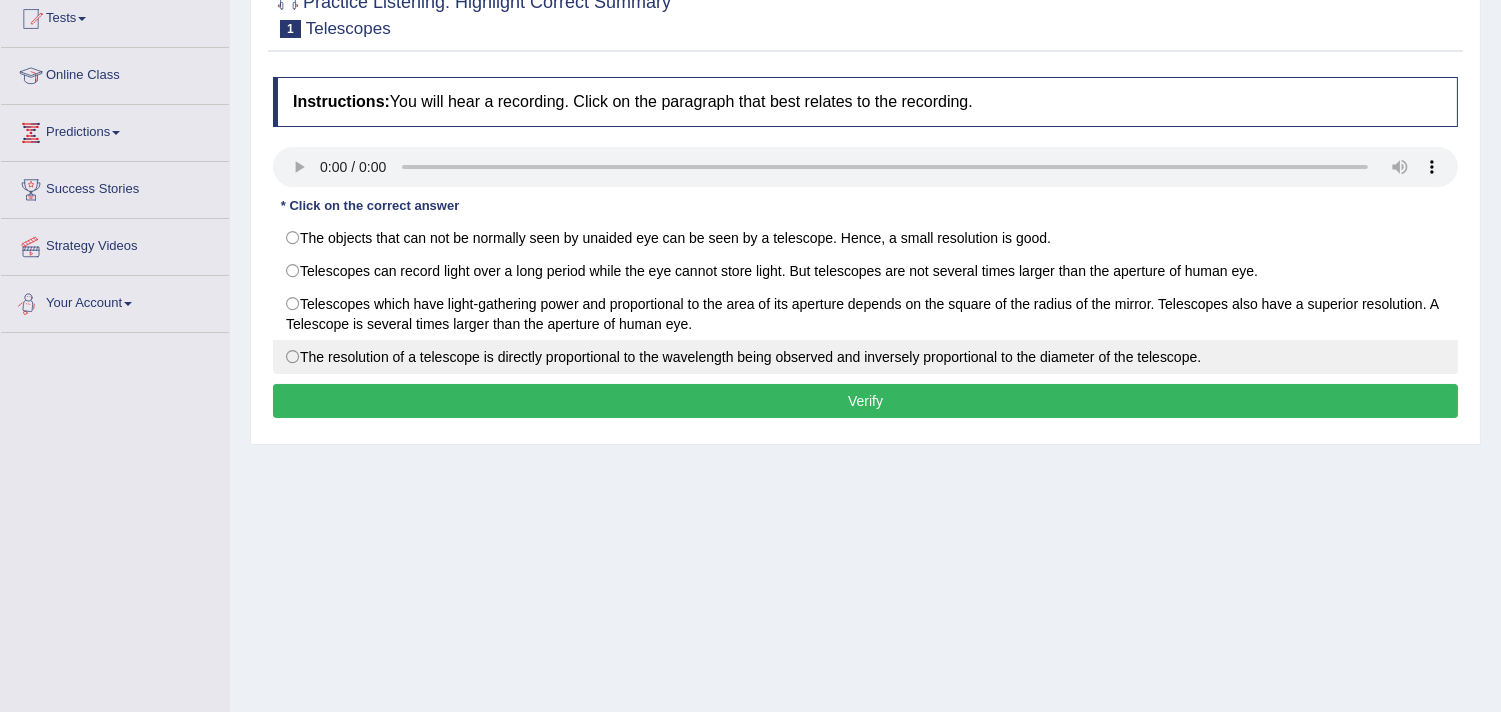 click on "The resolution of a telescope is directly proportional to the wavelength being observed and inversely proportional to the diameter of the telescope." at bounding box center [865, 357] 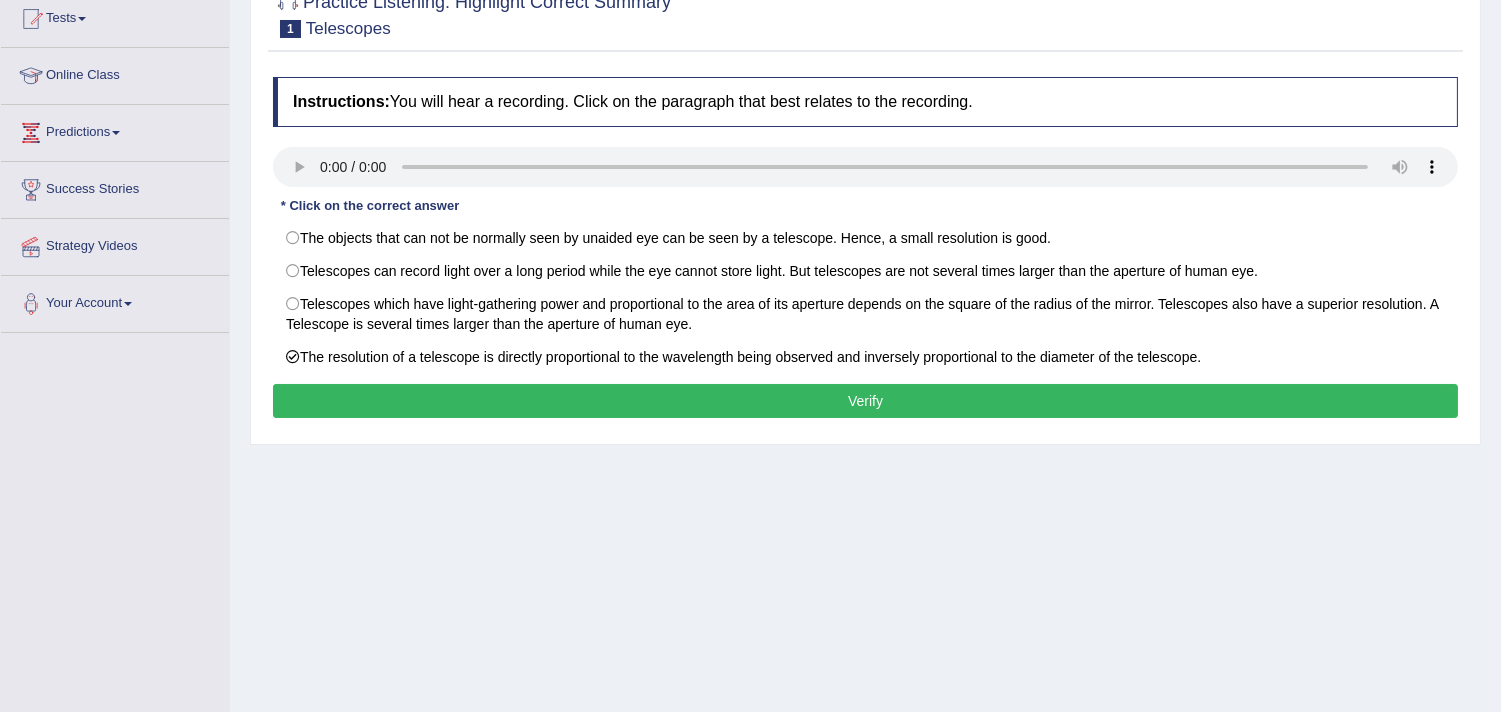 click on "Verify" at bounding box center (865, 401) 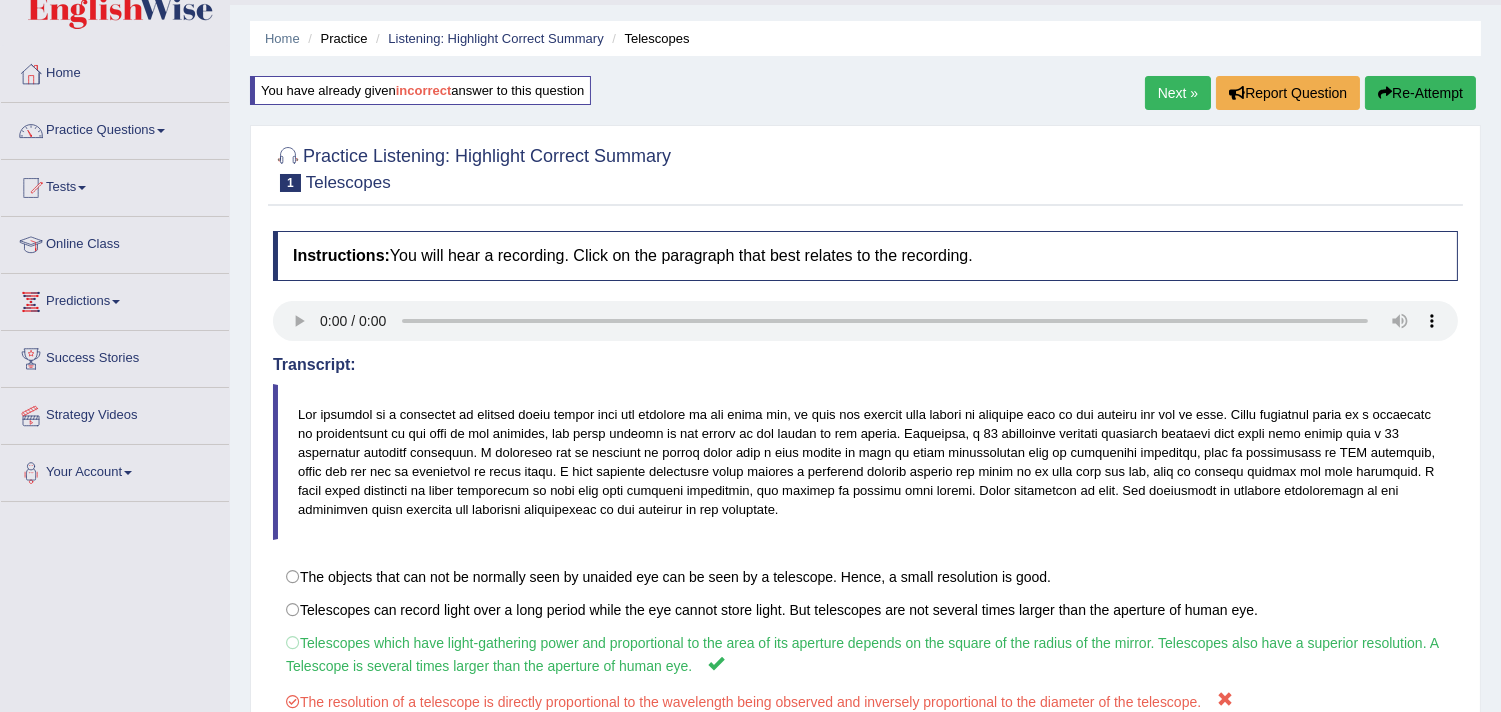 scroll, scrollTop: 0, scrollLeft: 0, axis: both 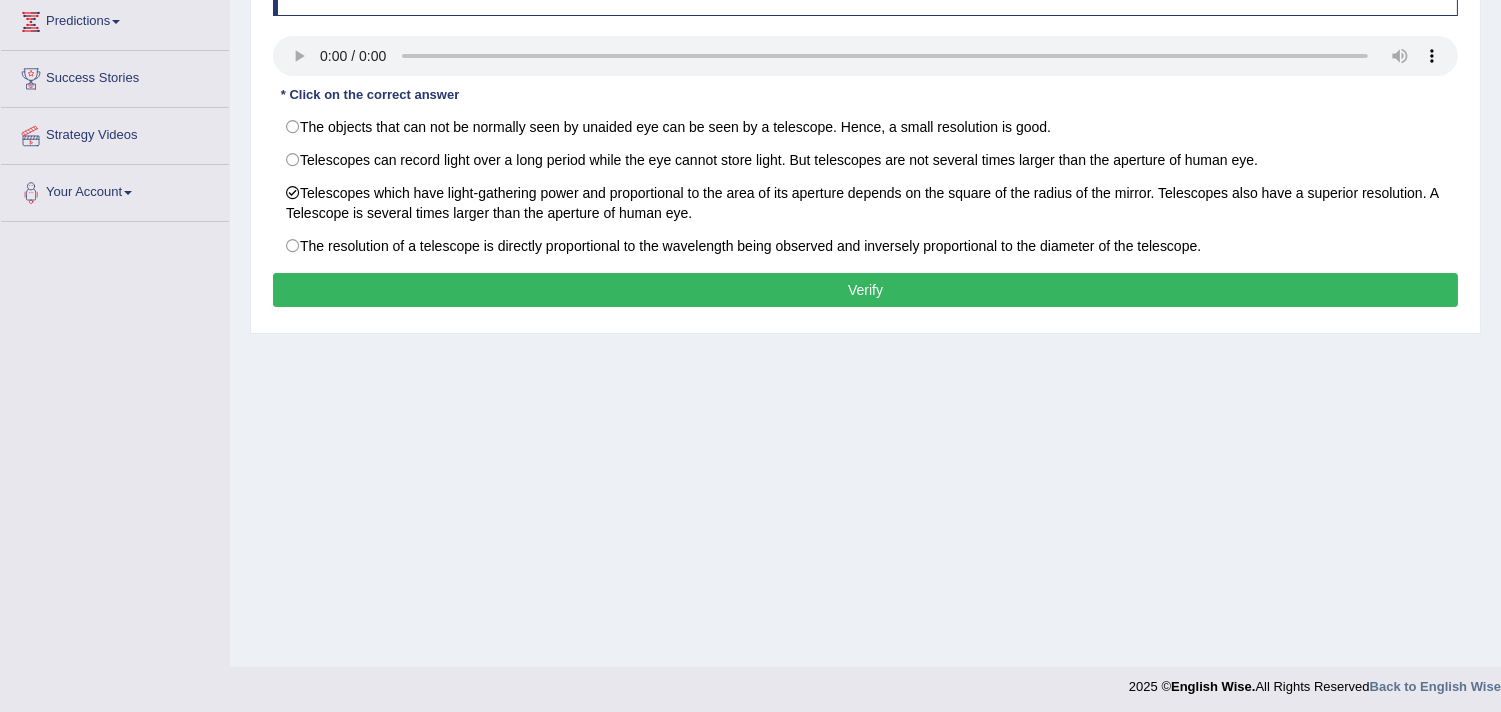 click on "Verify" at bounding box center (865, 290) 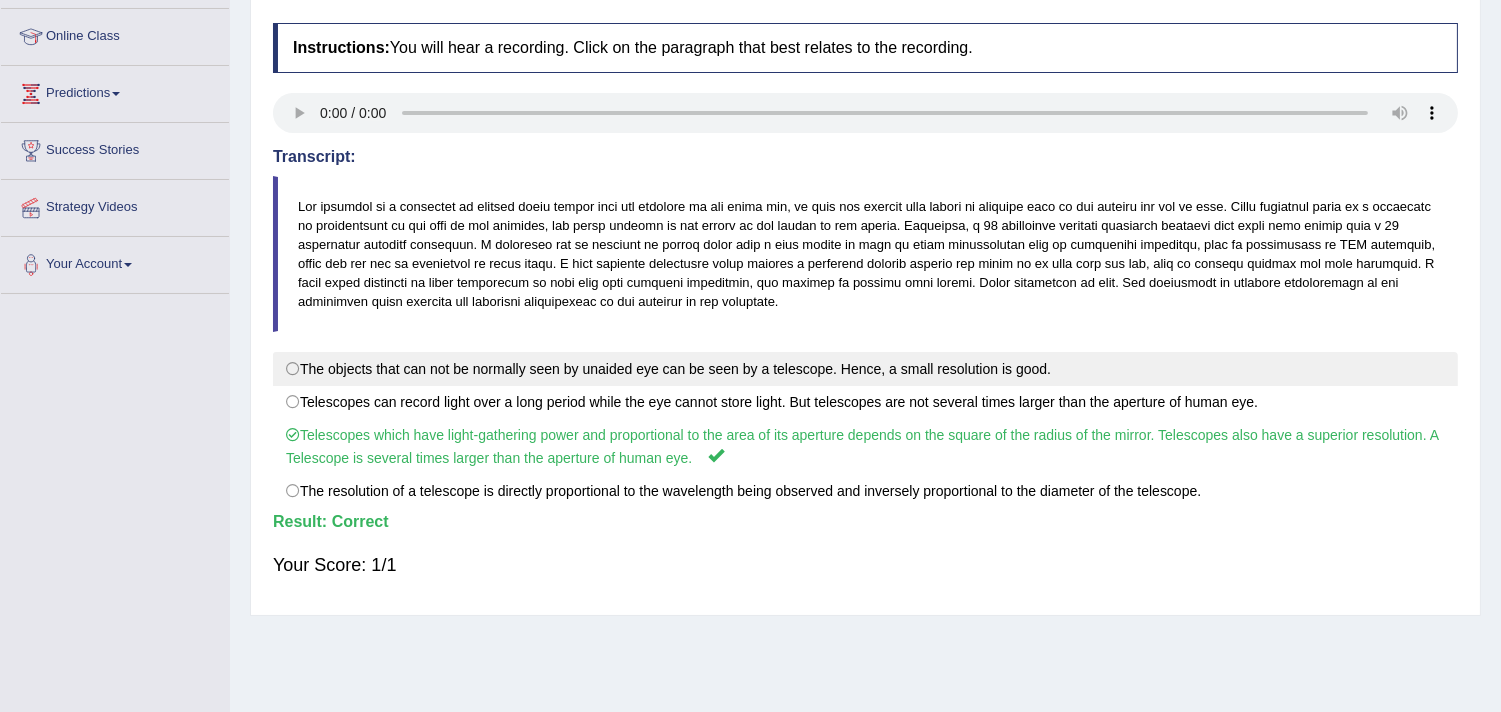 scroll, scrollTop: 222, scrollLeft: 0, axis: vertical 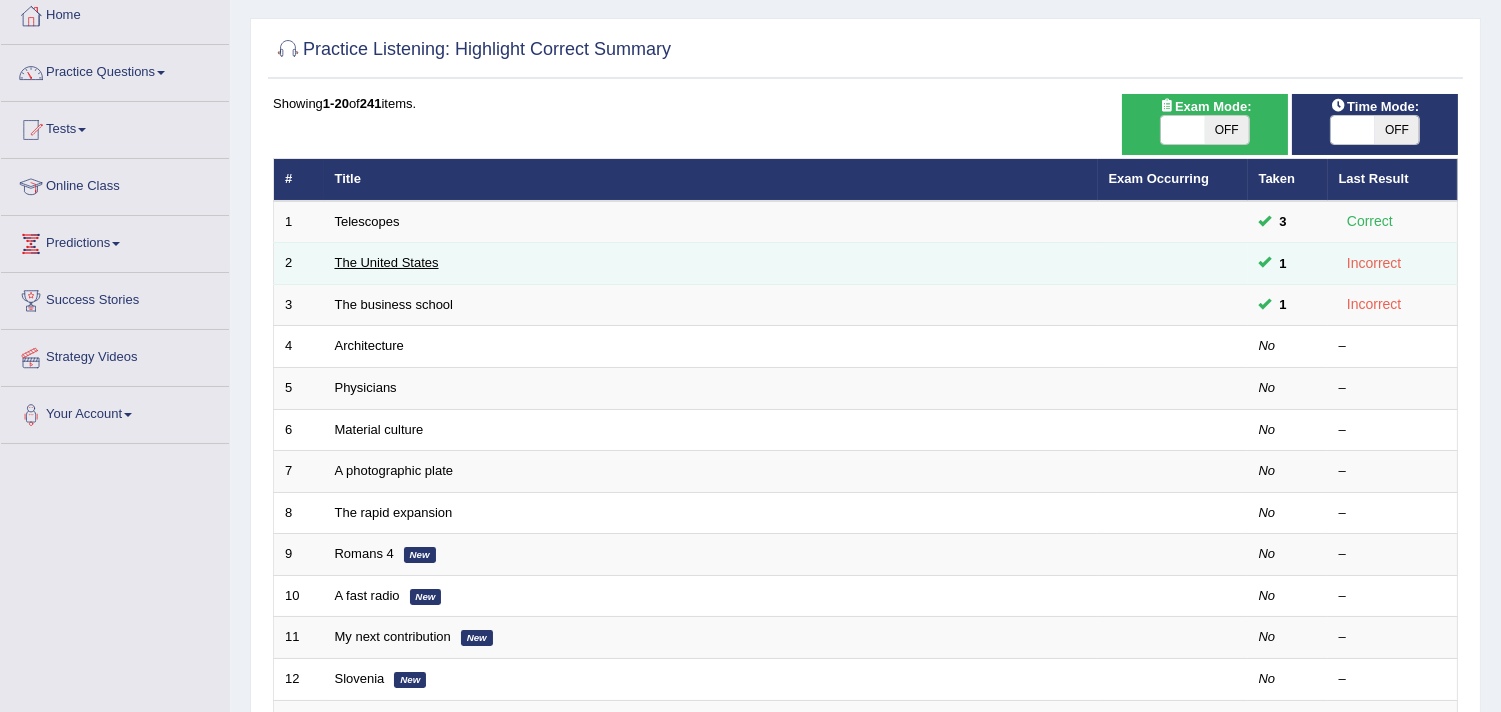 click on "The United States" at bounding box center [387, 262] 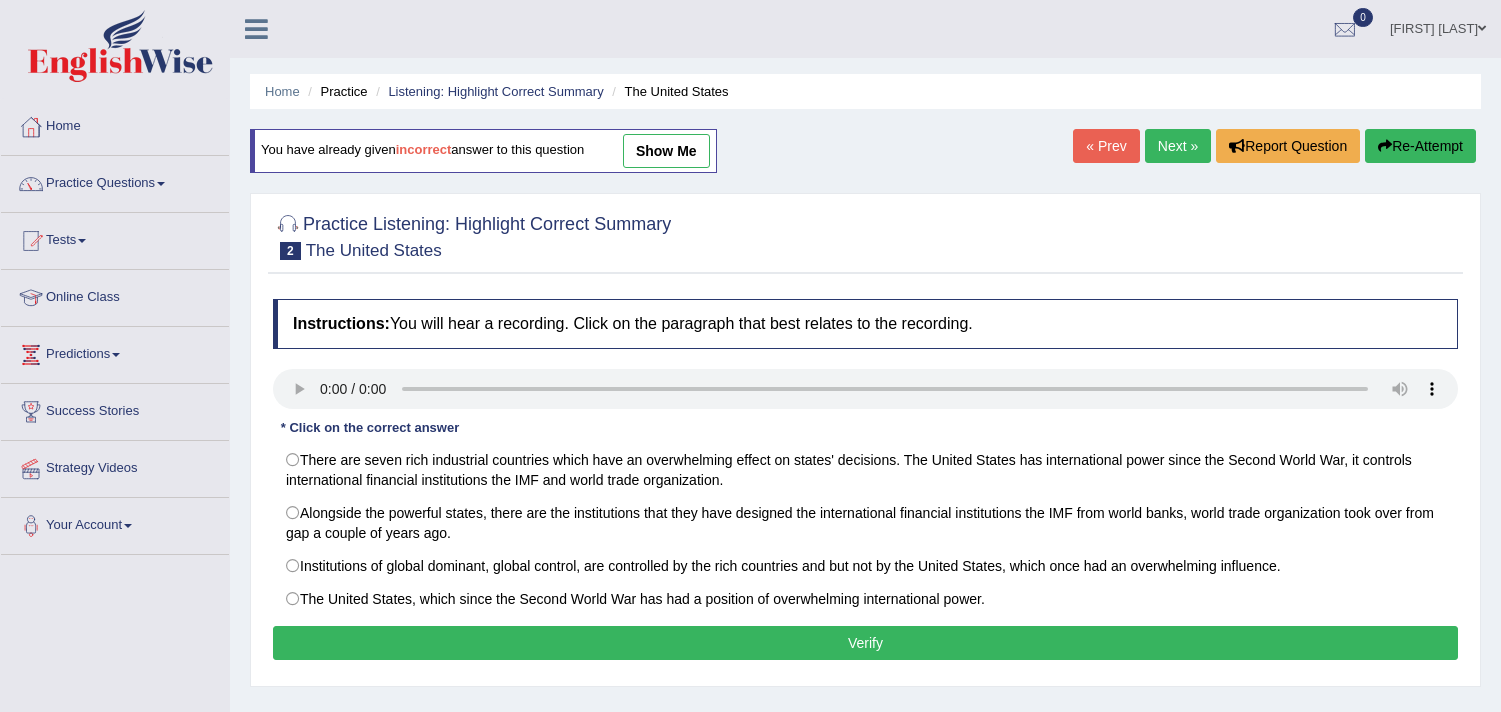 scroll, scrollTop: 222, scrollLeft: 0, axis: vertical 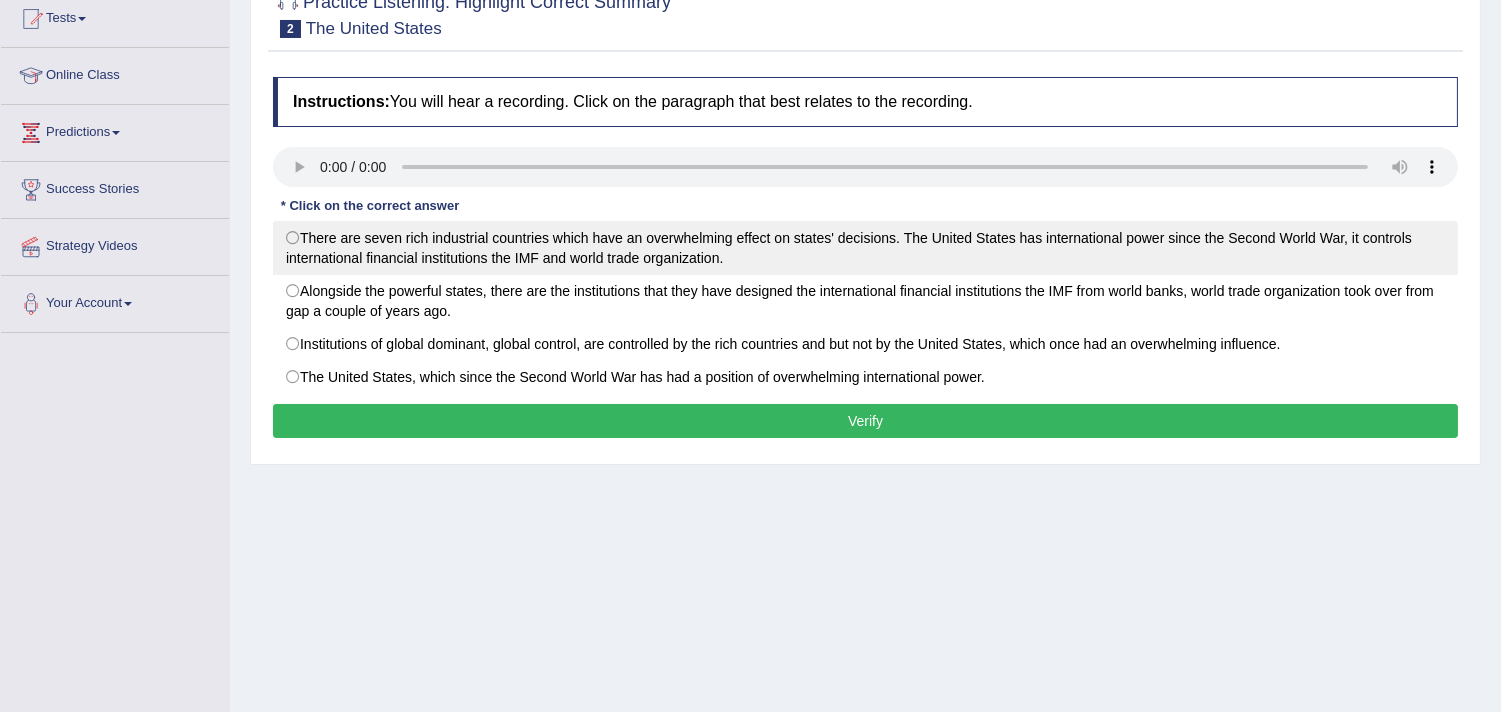 click on "There are seven rich industrial countries which have an overwhelming effect on states' decisions. The United States has international power since the Second World War, it controls international financial institutions the IMF and world trade organization." at bounding box center (865, 248) 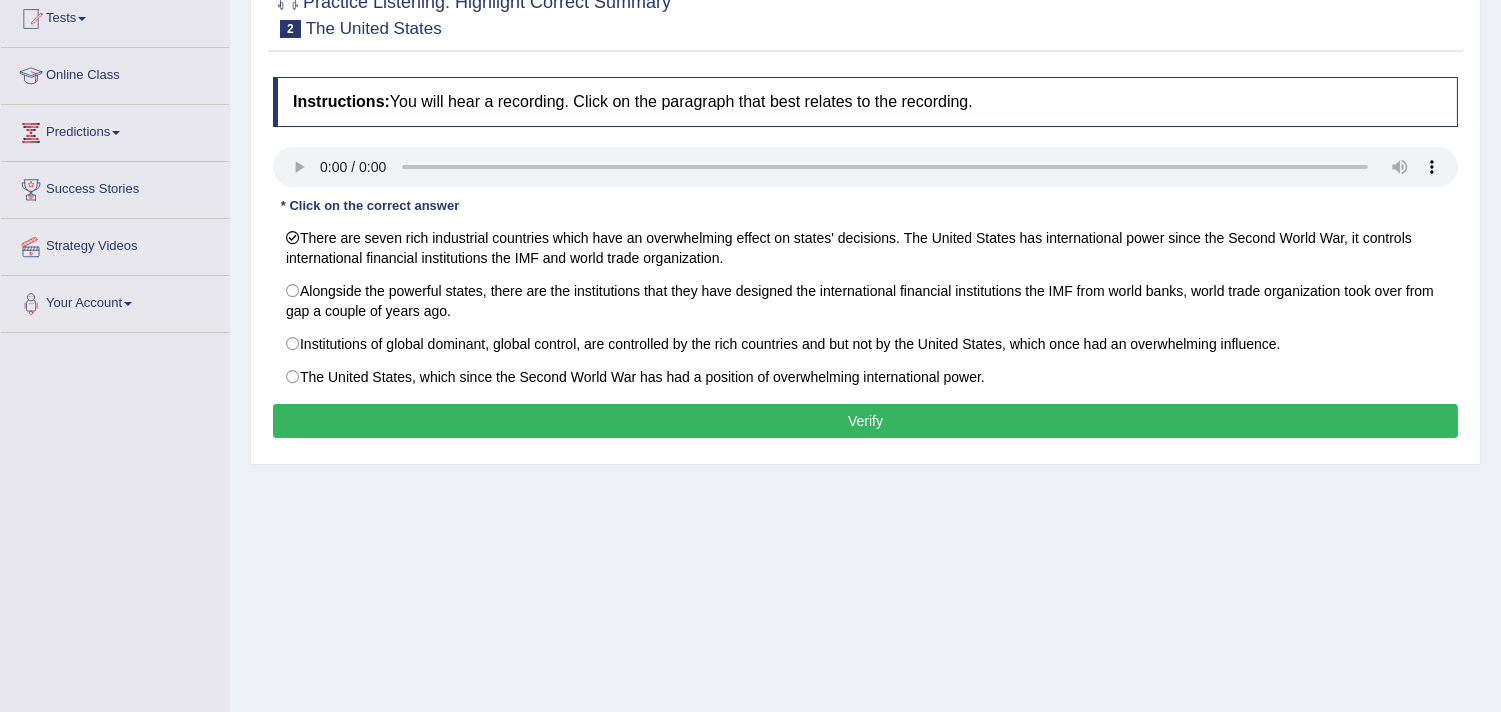 click on "Verify" at bounding box center [865, 421] 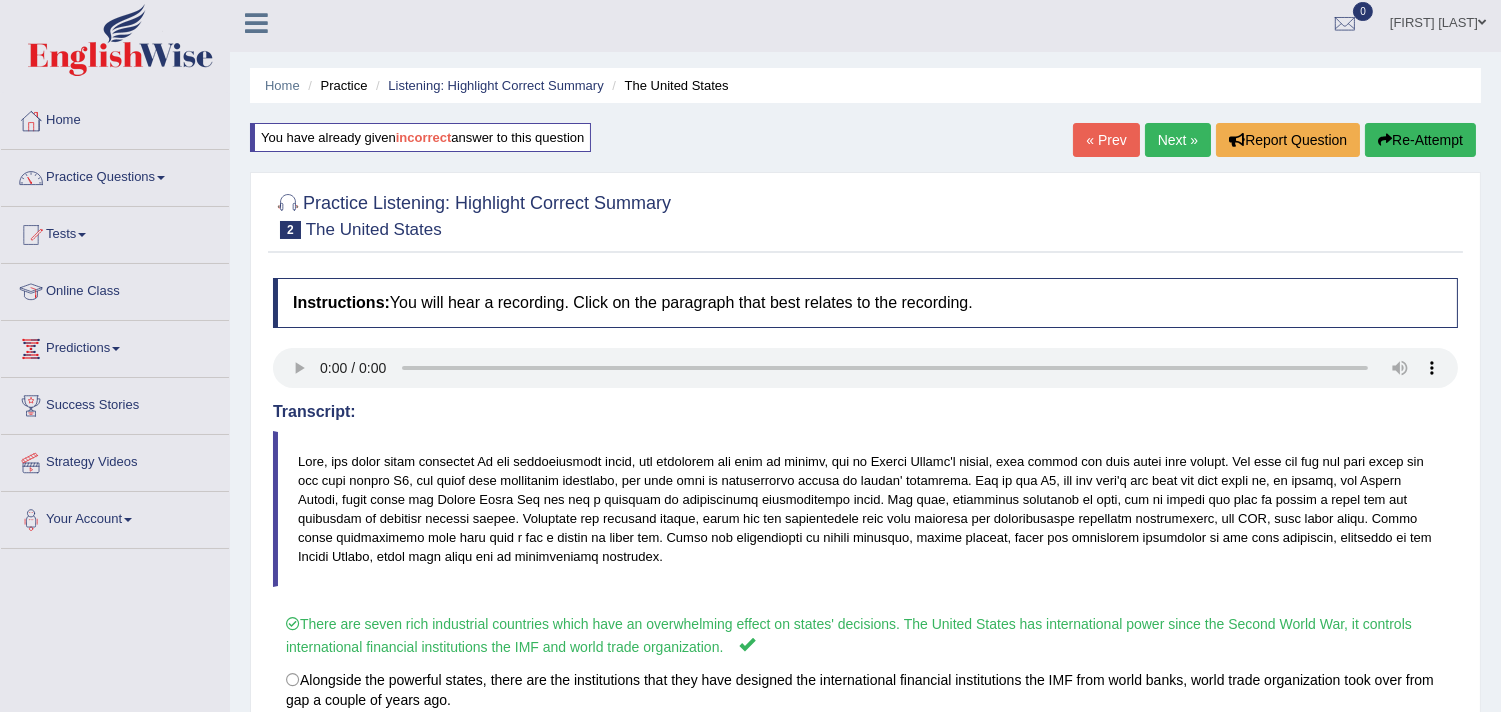 scroll, scrollTop: 4, scrollLeft: 0, axis: vertical 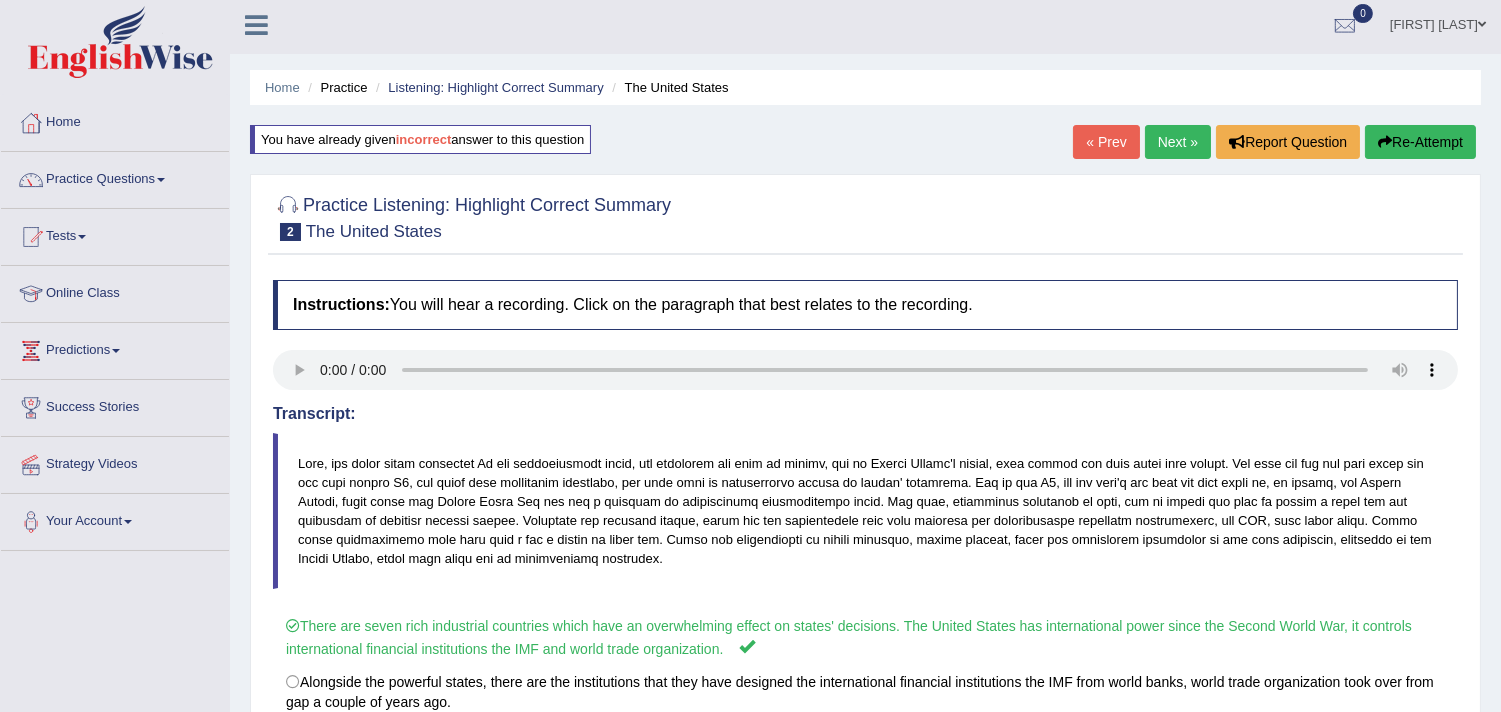 click on "Next »" at bounding box center (1178, 142) 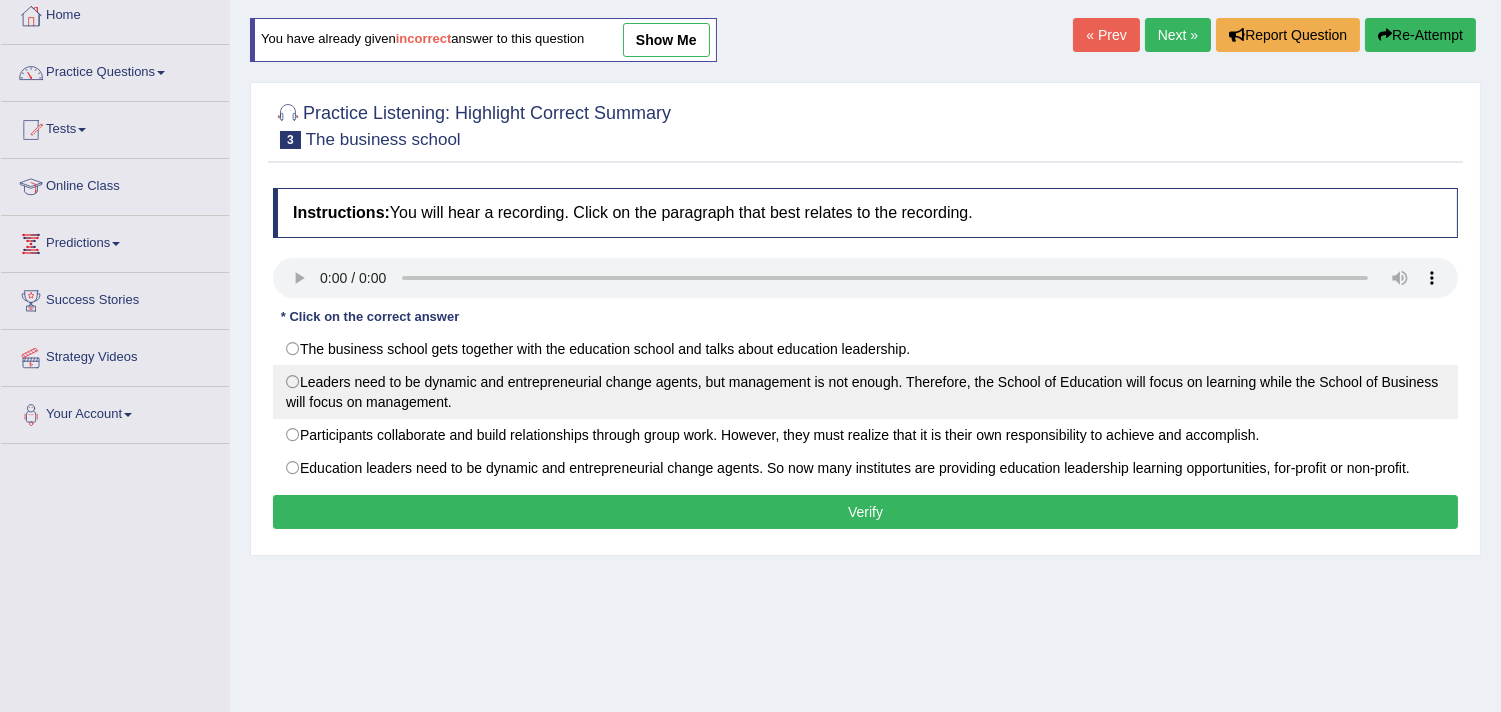 scroll, scrollTop: 111, scrollLeft: 0, axis: vertical 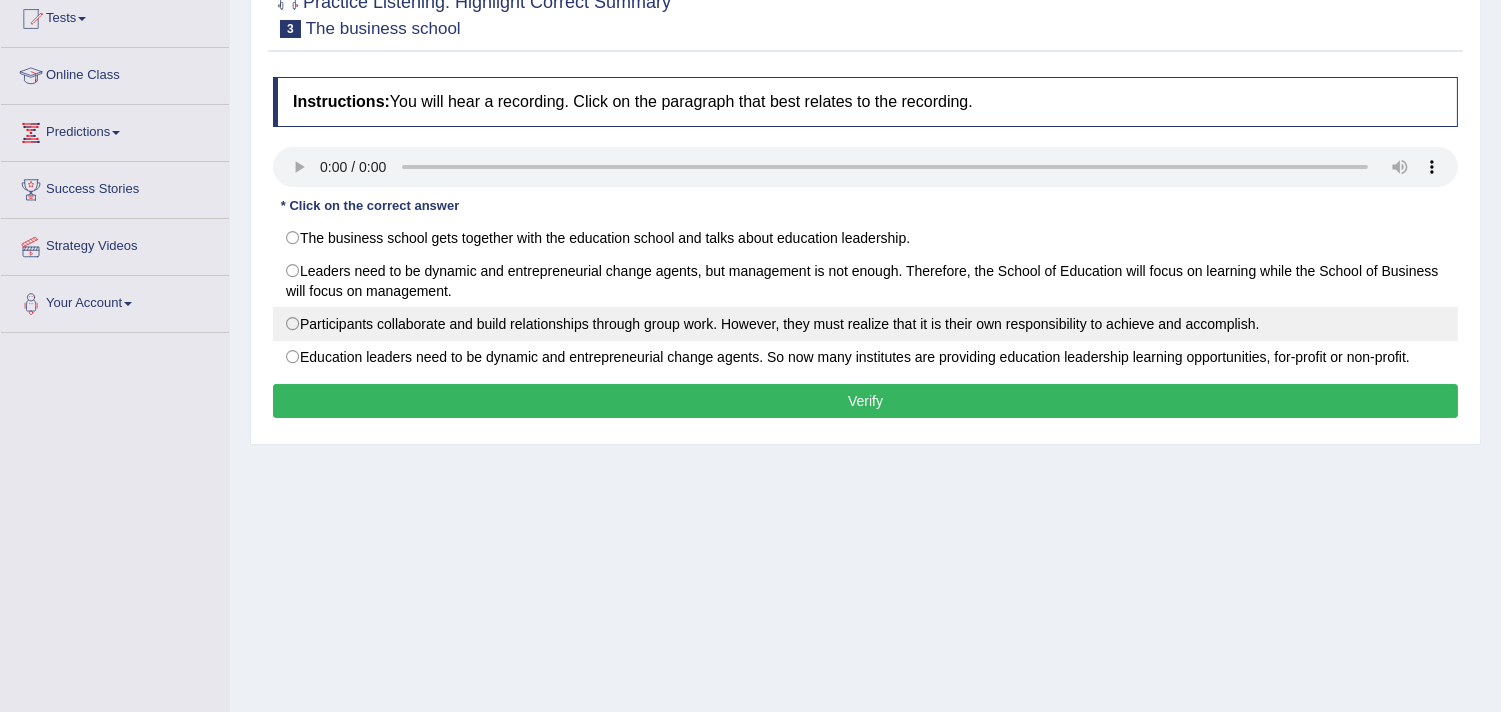 click on "Participants collaborate and build relationships through group work. However, they must realize that it is their own responsibility to achieve and accomplish." at bounding box center (865, 324) 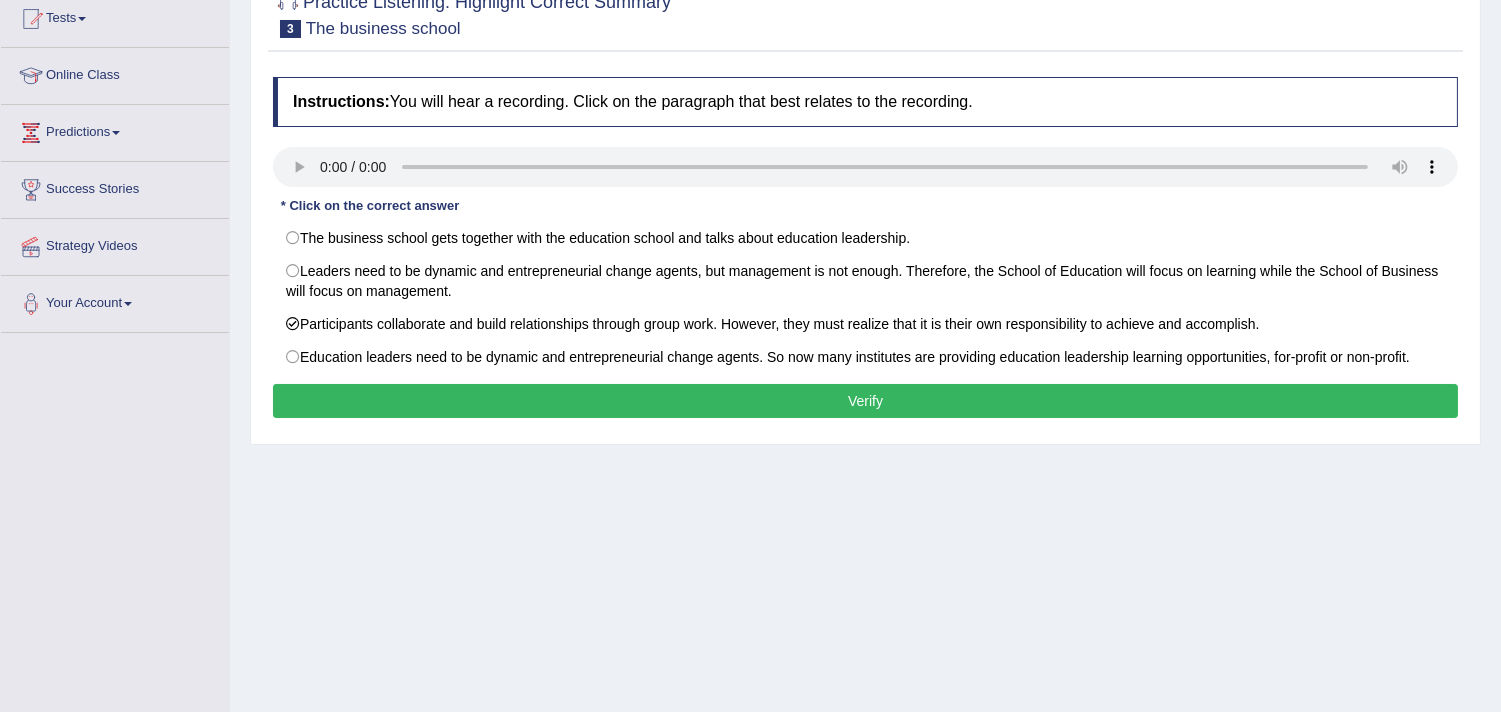 click on "Instructions:  You will hear a recording. Click on the paragraph that best relates to the recording.
Transcript: * Click on the correct answer  The business school gets together with the education school and talks about education leadership.  Leaders need to be dynamic and entrepreneurial change agents, but management is not enough. Therefore, the School of Education will focus on learning while the School of Business will focus on management.  Participants collaborate and build relationships through group work. However, they must realize that it is their own responsibility to achieve and accomplish.  Education leaders need to be dynamic and entrepreneurial change agents. So now many institutes are providing education leadership learning opportunities, for-profit or non-profit. Result:  Verify" at bounding box center (865, 250) 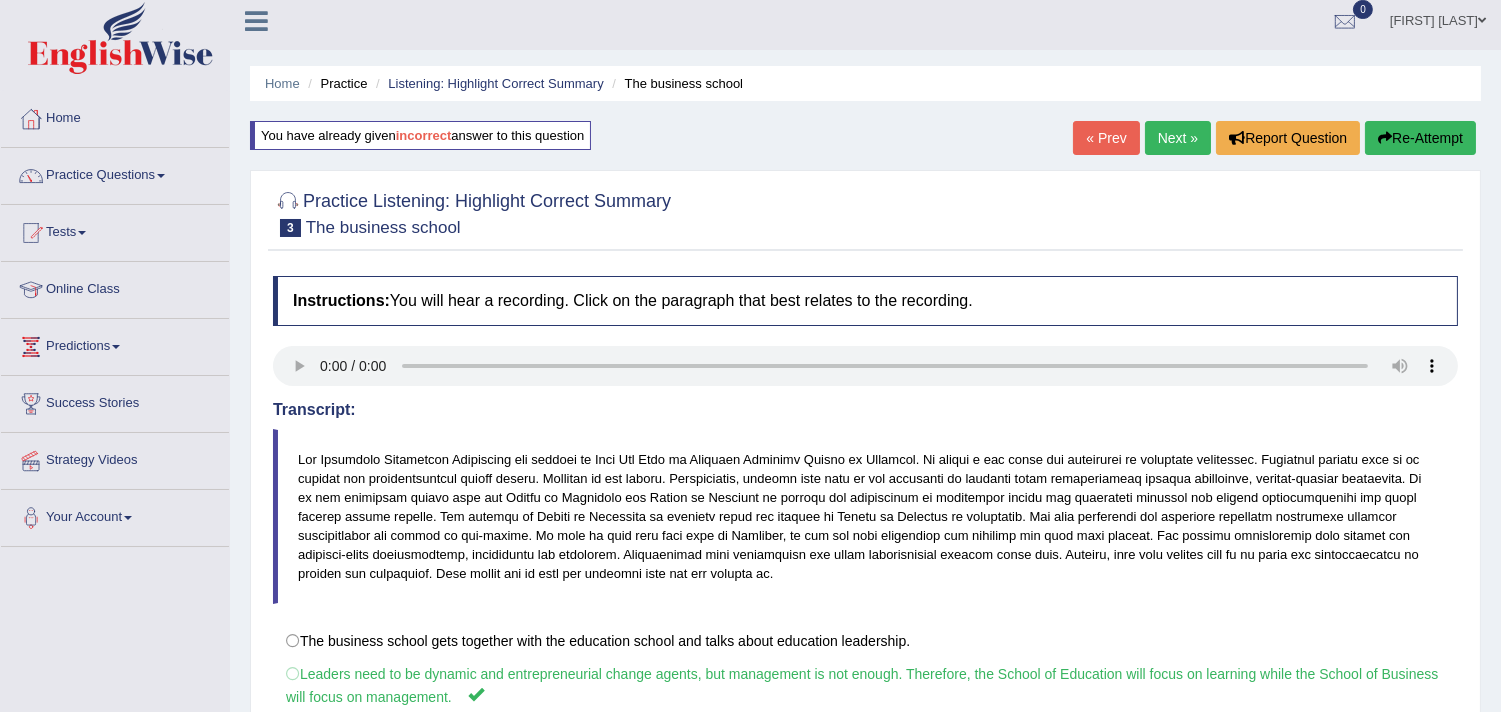 scroll, scrollTop: 0, scrollLeft: 0, axis: both 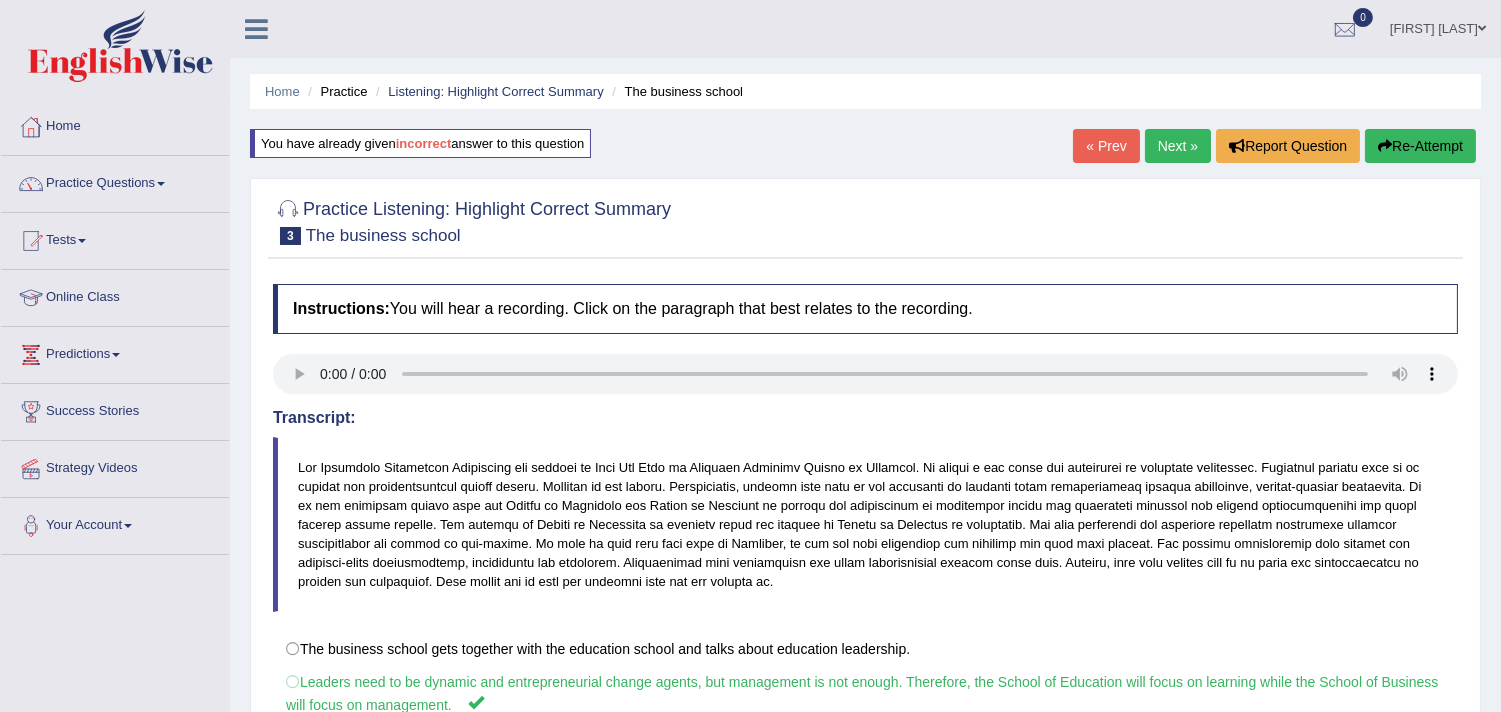 click on "Next »" at bounding box center (1178, 146) 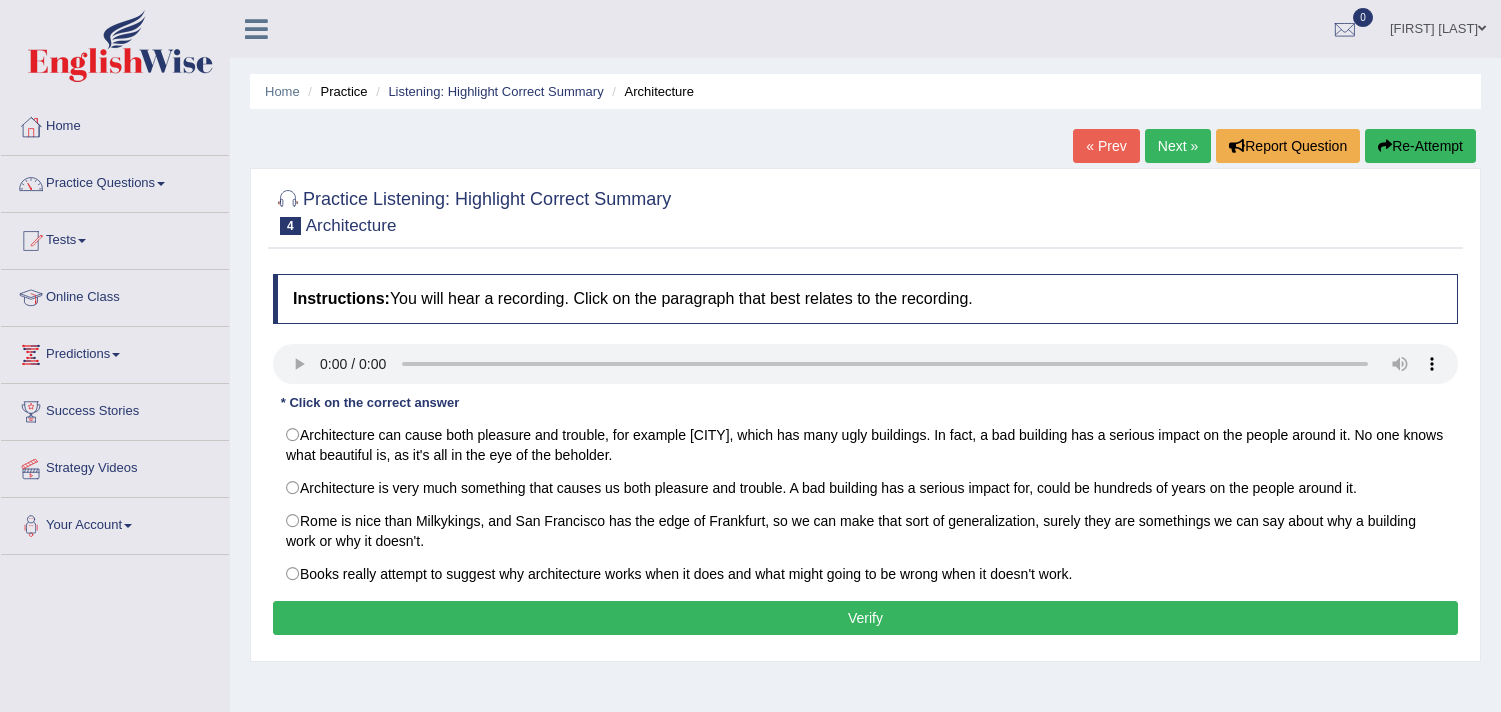 scroll, scrollTop: 222, scrollLeft: 0, axis: vertical 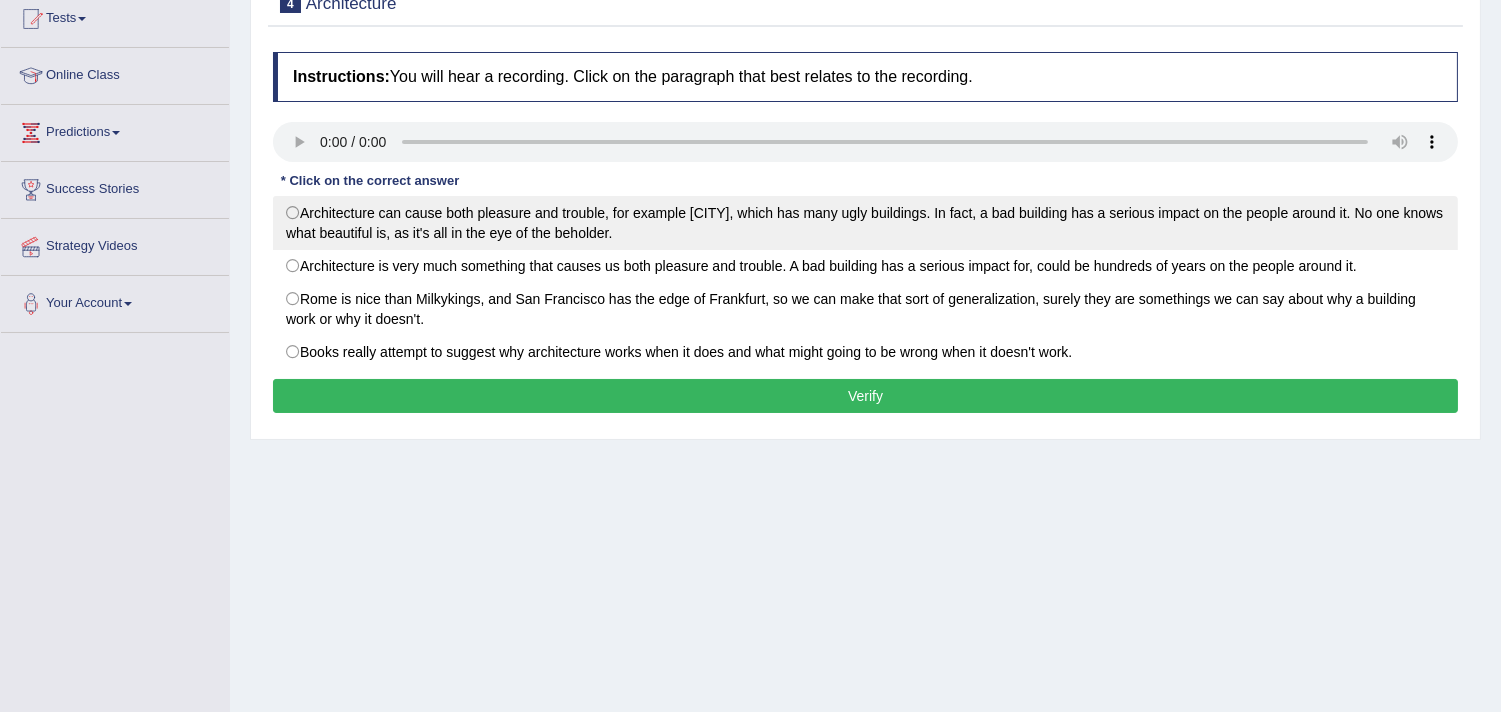 click on "Architecture can cause both pleasure and trouble, for example London, which has many ugly buildings. In fact, a bad building has a serious impact on the people around it. No one knows what beautiful is, as it's all in the eye of the beholder." at bounding box center [865, 223] 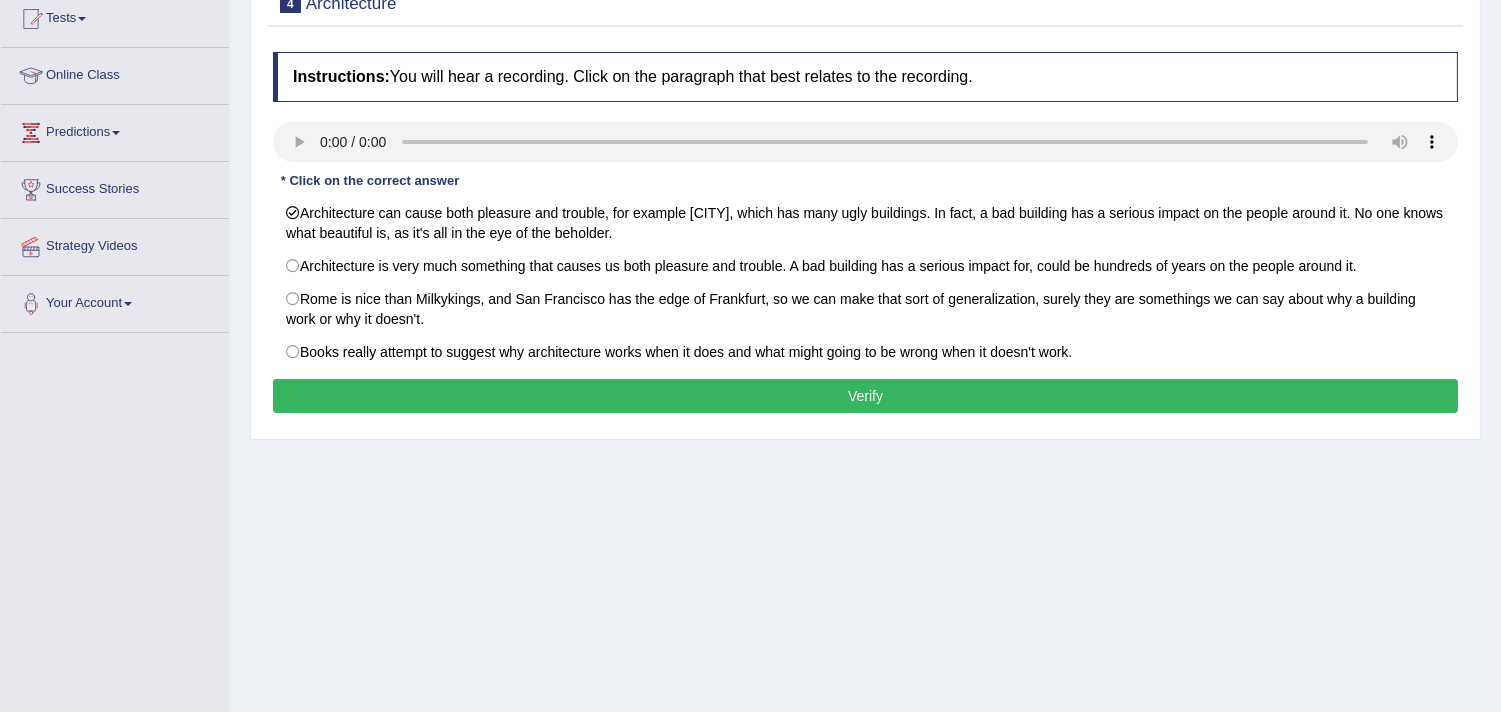 click on "Verify" at bounding box center [865, 396] 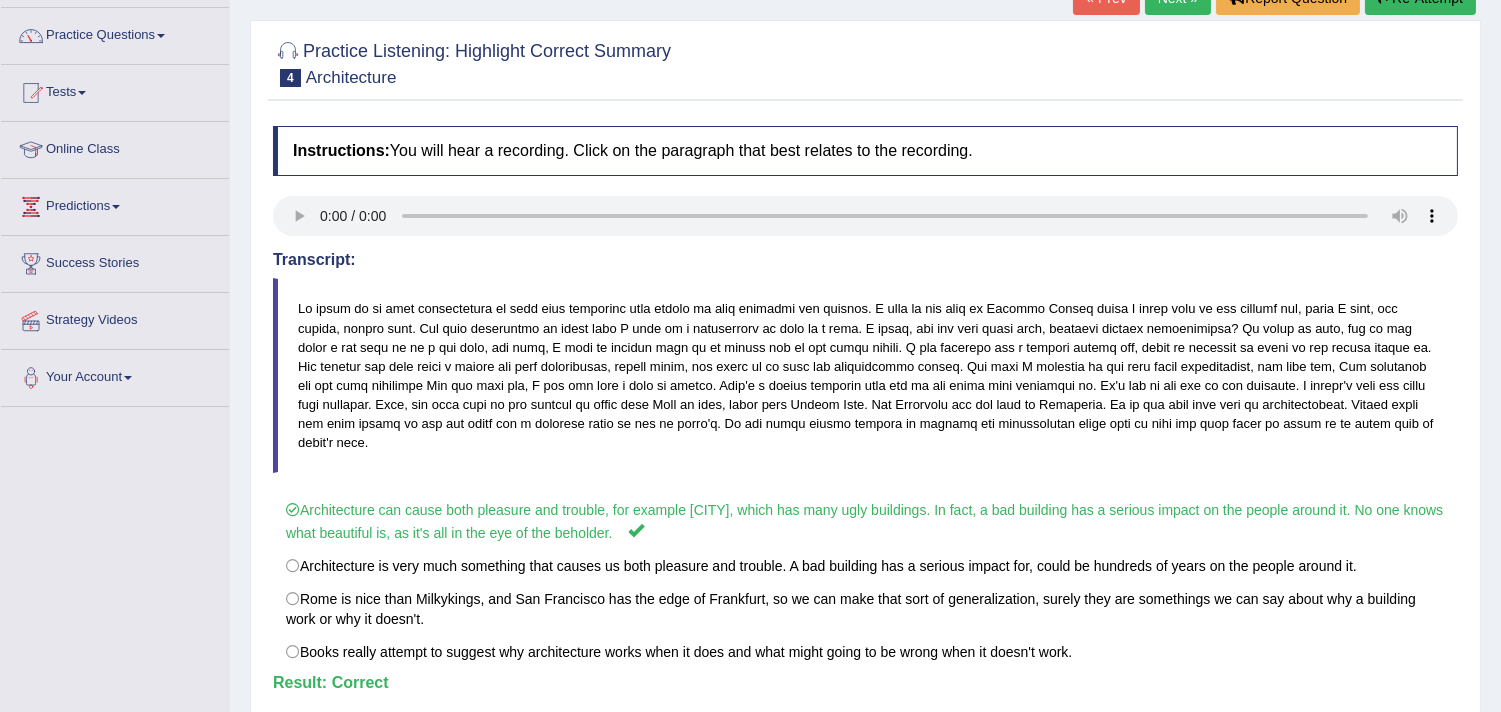 scroll, scrollTop: 111, scrollLeft: 0, axis: vertical 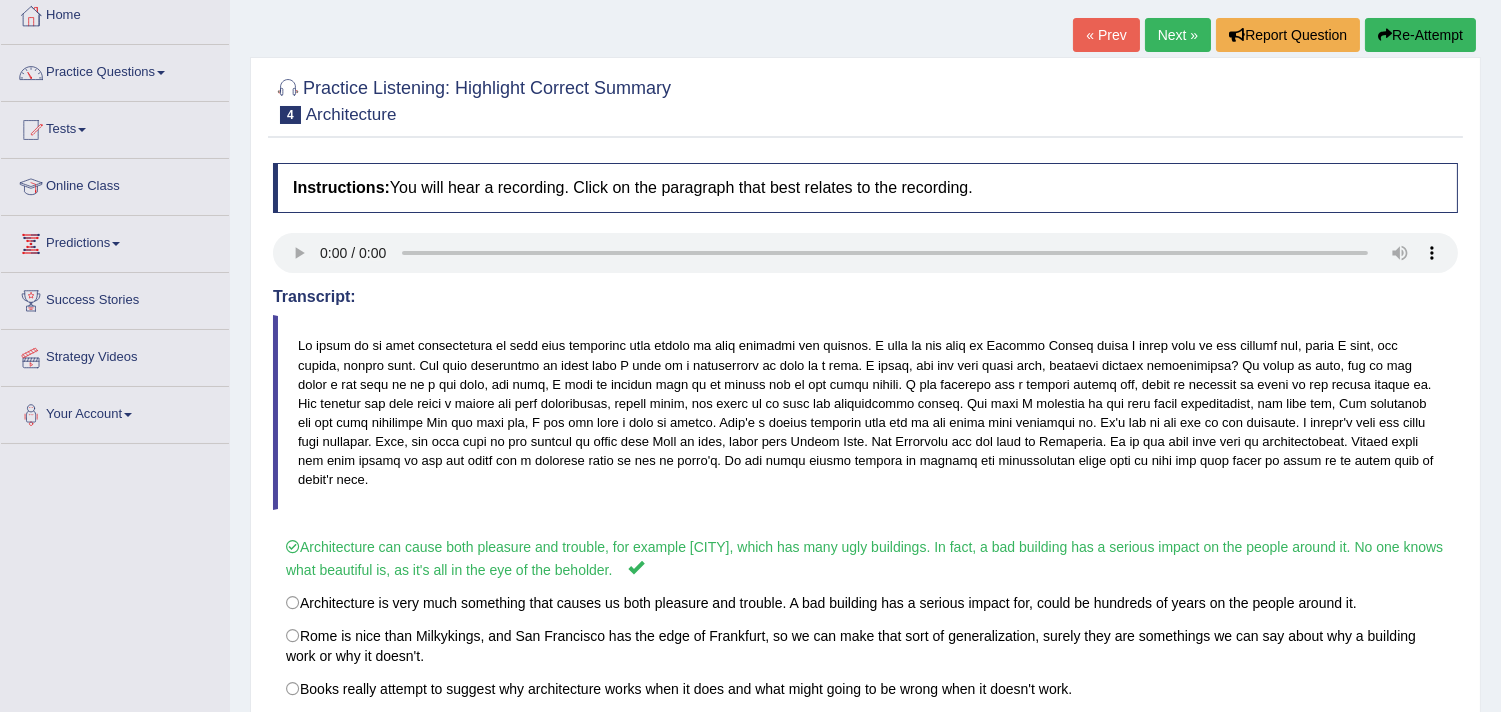 click on "Next »" at bounding box center (1178, 35) 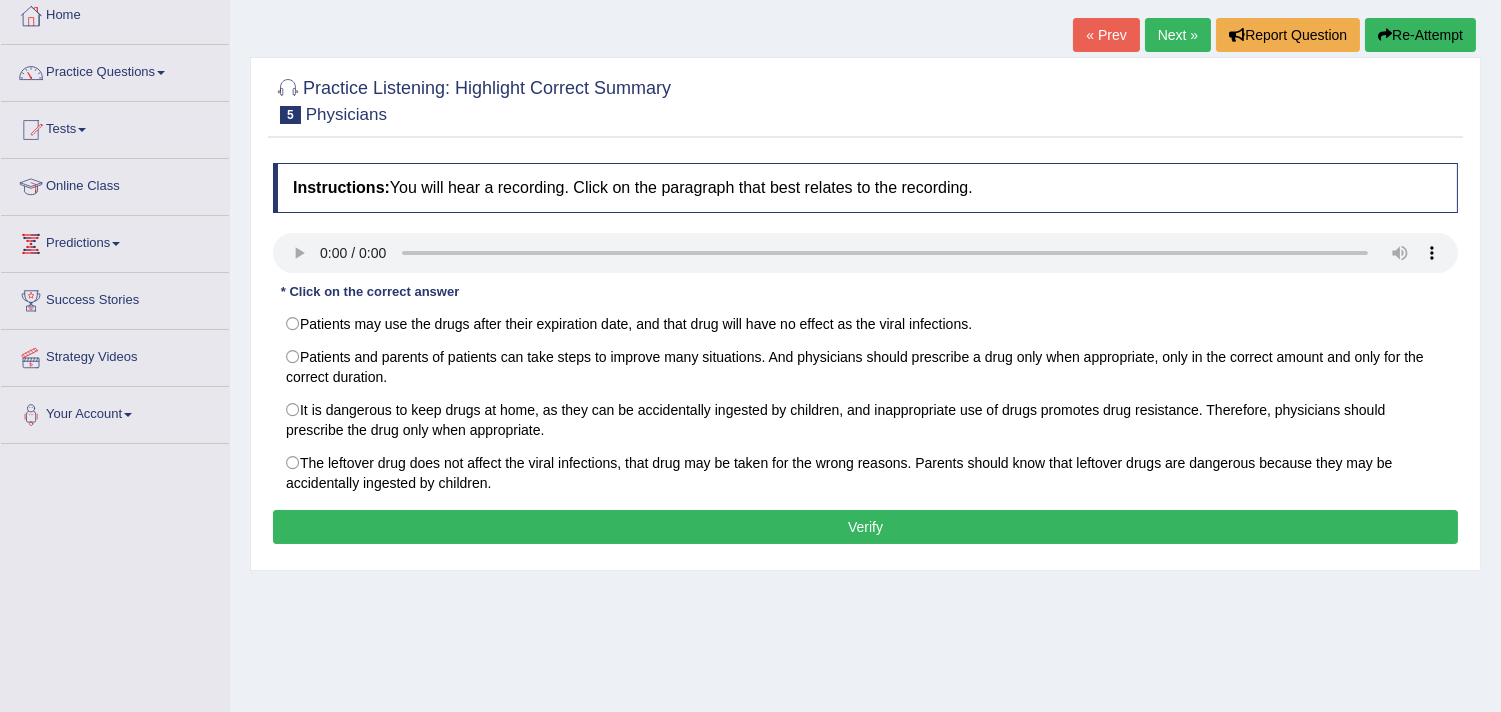 scroll, scrollTop: 111, scrollLeft: 0, axis: vertical 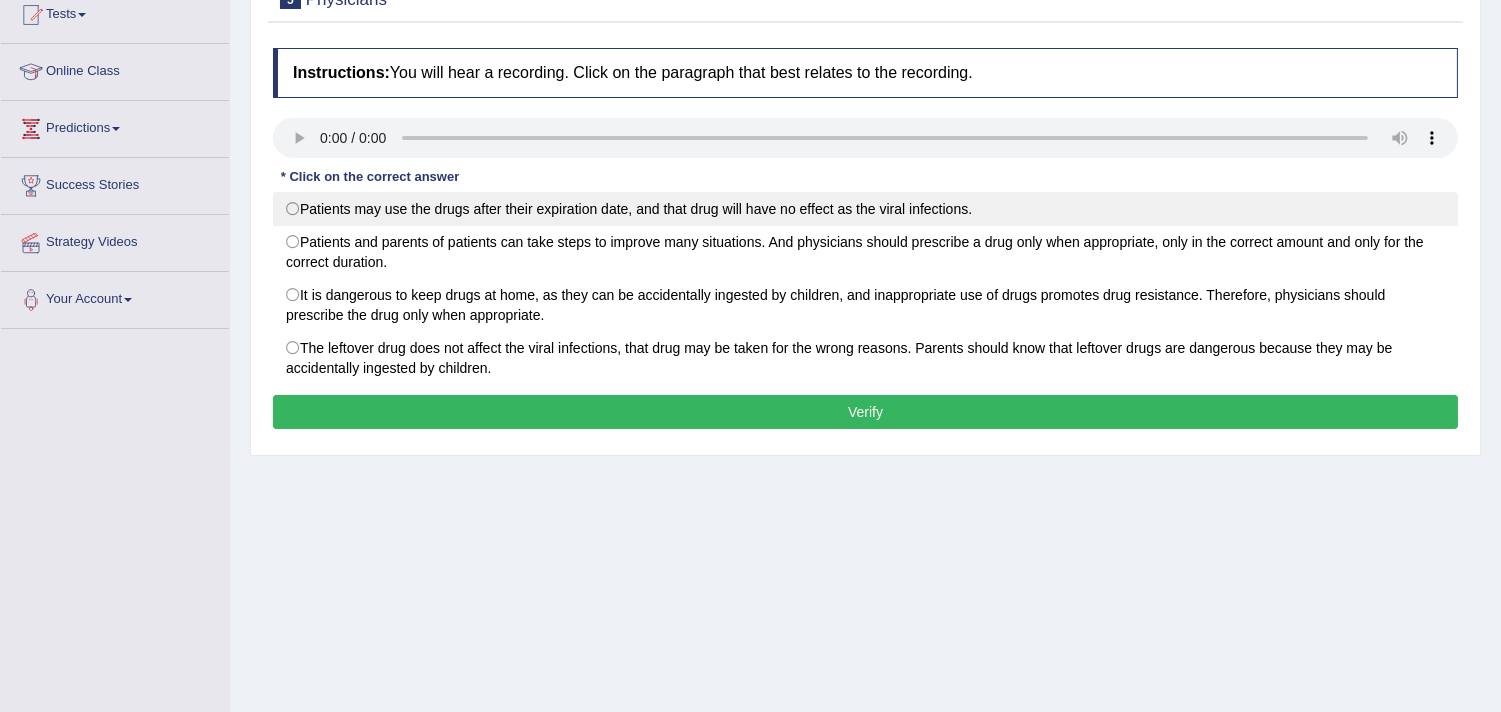 click on "Patients may use the drugs after their expiration date, and that drug will have no effect as the viral infections." at bounding box center [865, 209] 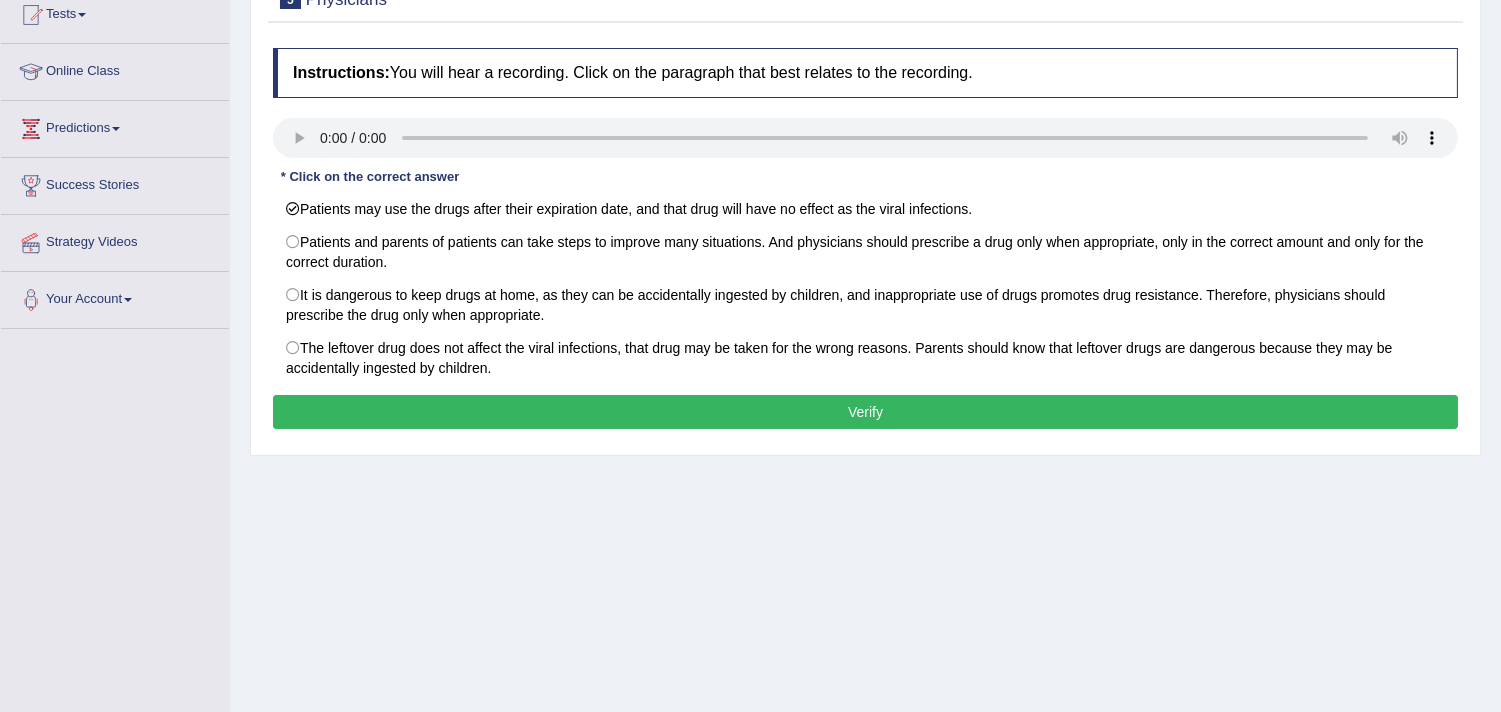 click on "Verify" at bounding box center (865, 412) 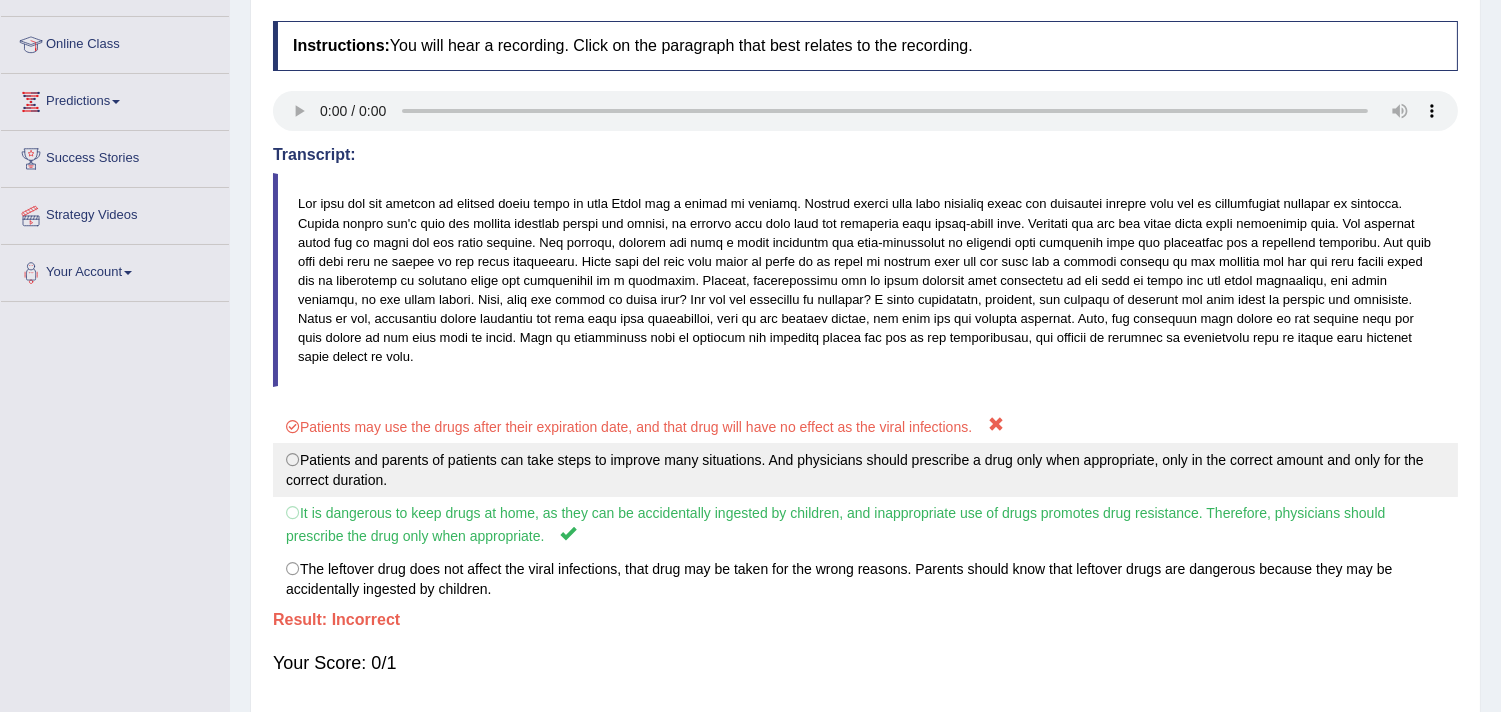 scroll, scrollTop: 115, scrollLeft: 0, axis: vertical 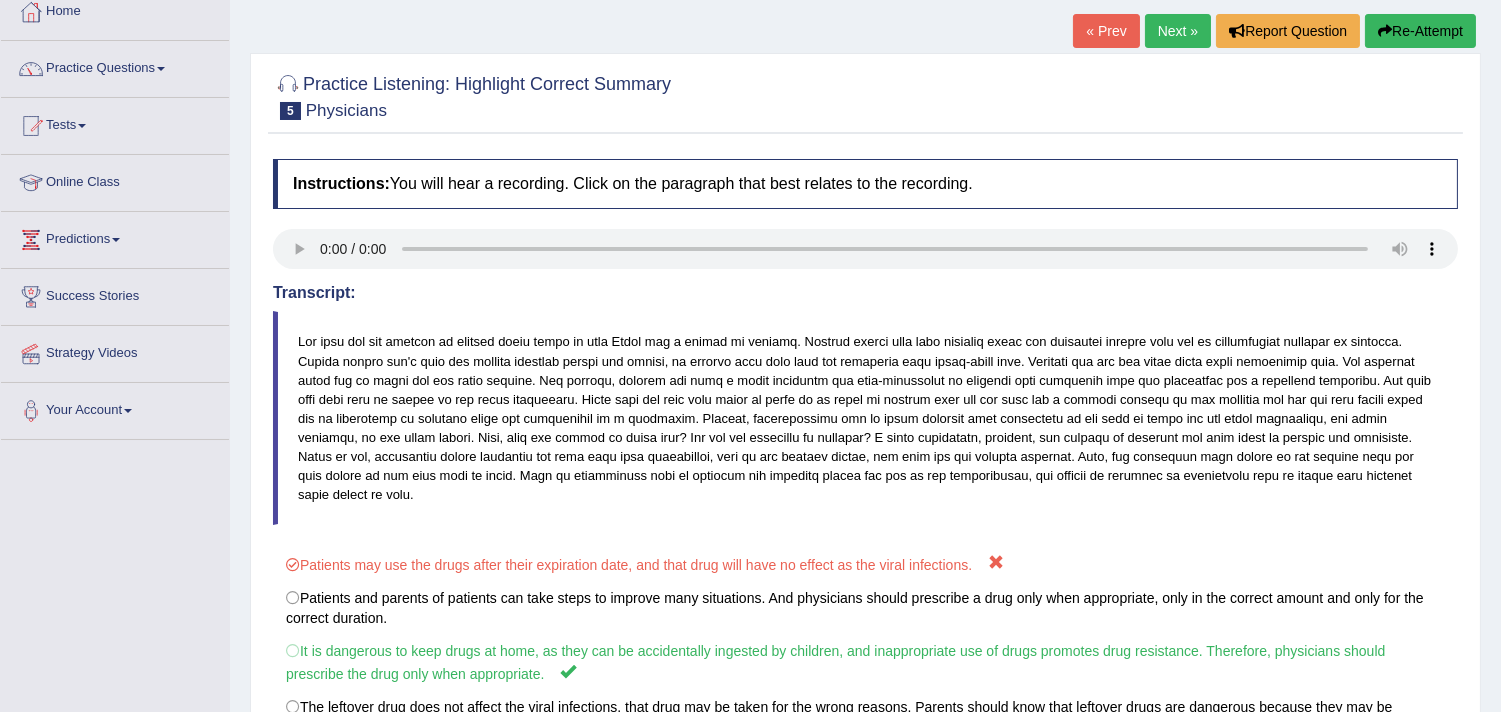click on "Next »" at bounding box center [1178, 31] 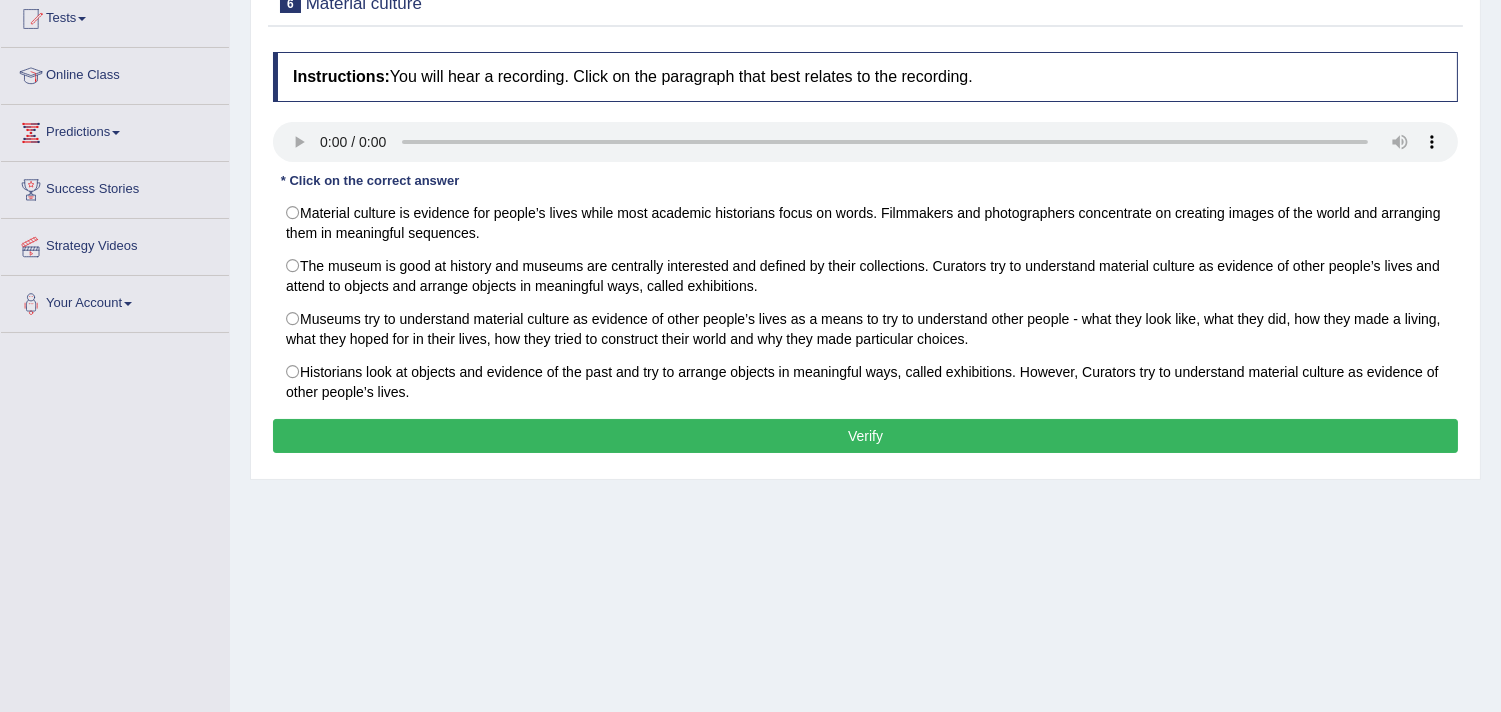 scroll, scrollTop: 222, scrollLeft: 0, axis: vertical 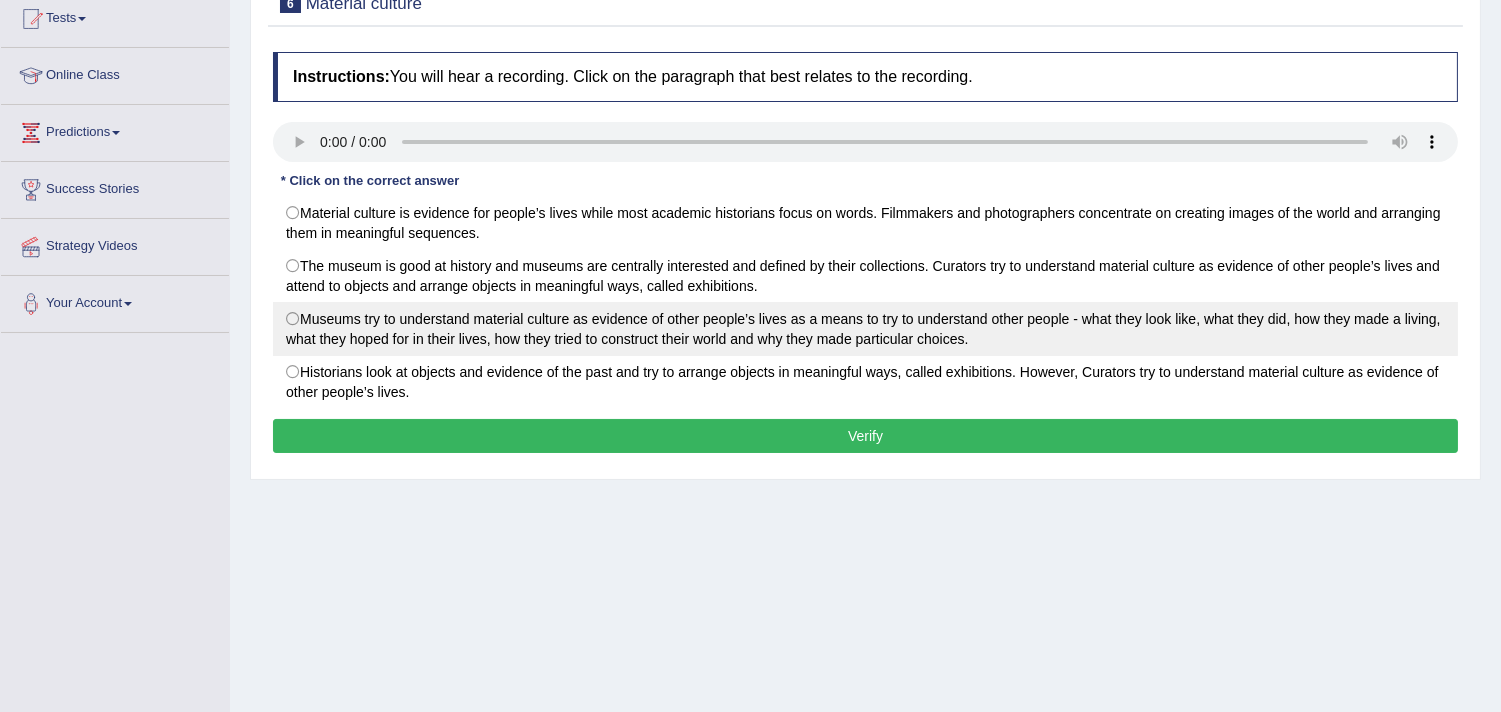 click on "Museums try to understand material culture as evidence of other people’s lives as a means to try to understand other people - what they look like, what they did, how they made a living, what they hoped for in their lives, how they tried to construct their world and why they made particular choices." at bounding box center (865, 329) 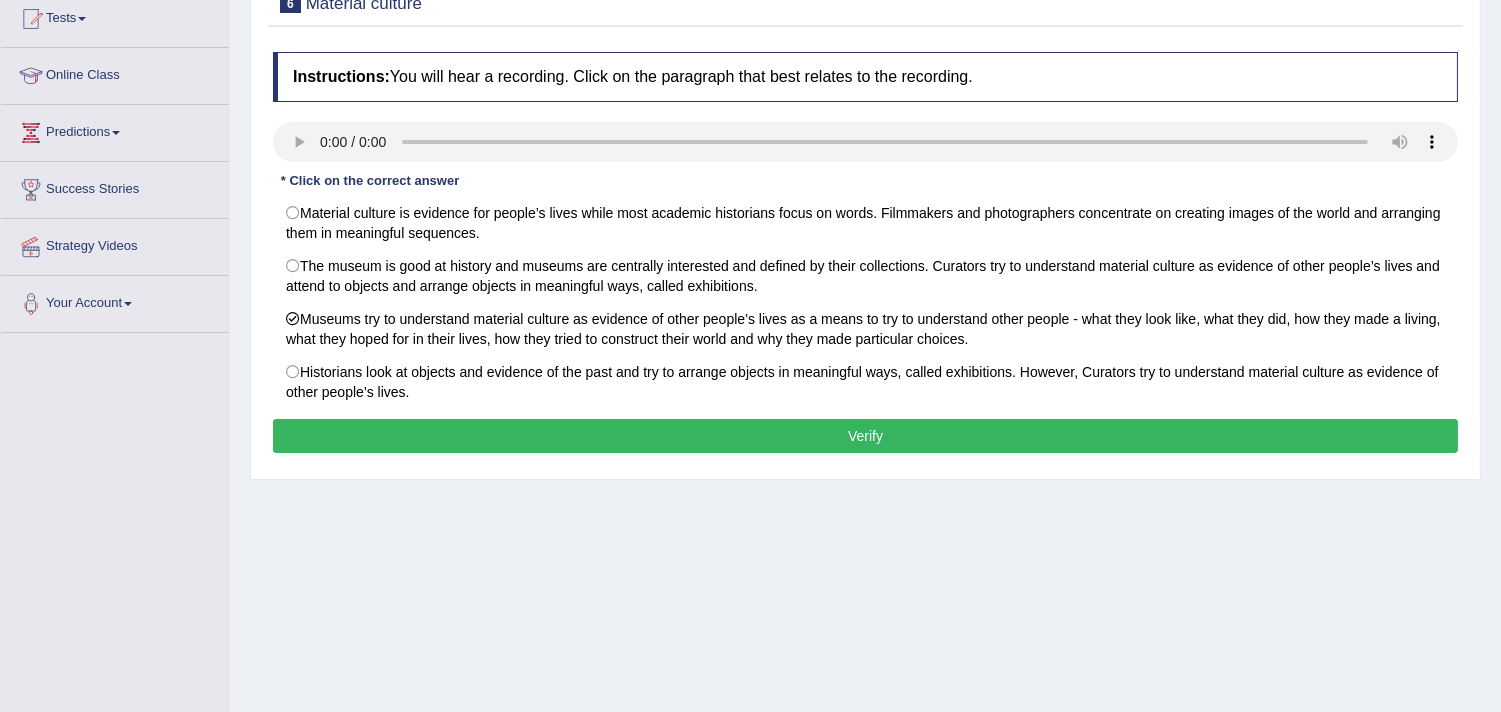 click on "Verify" at bounding box center [865, 436] 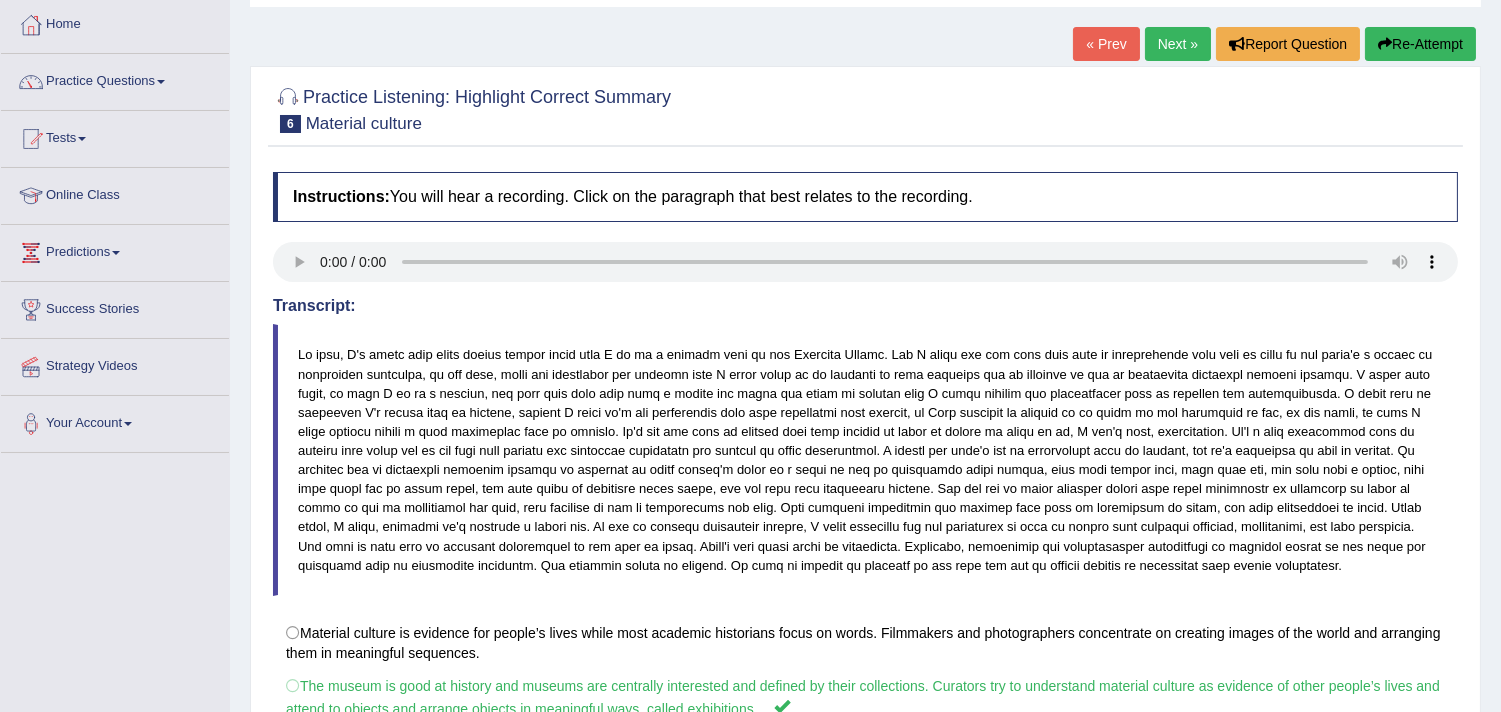 scroll, scrollTop: 73, scrollLeft: 0, axis: vertical 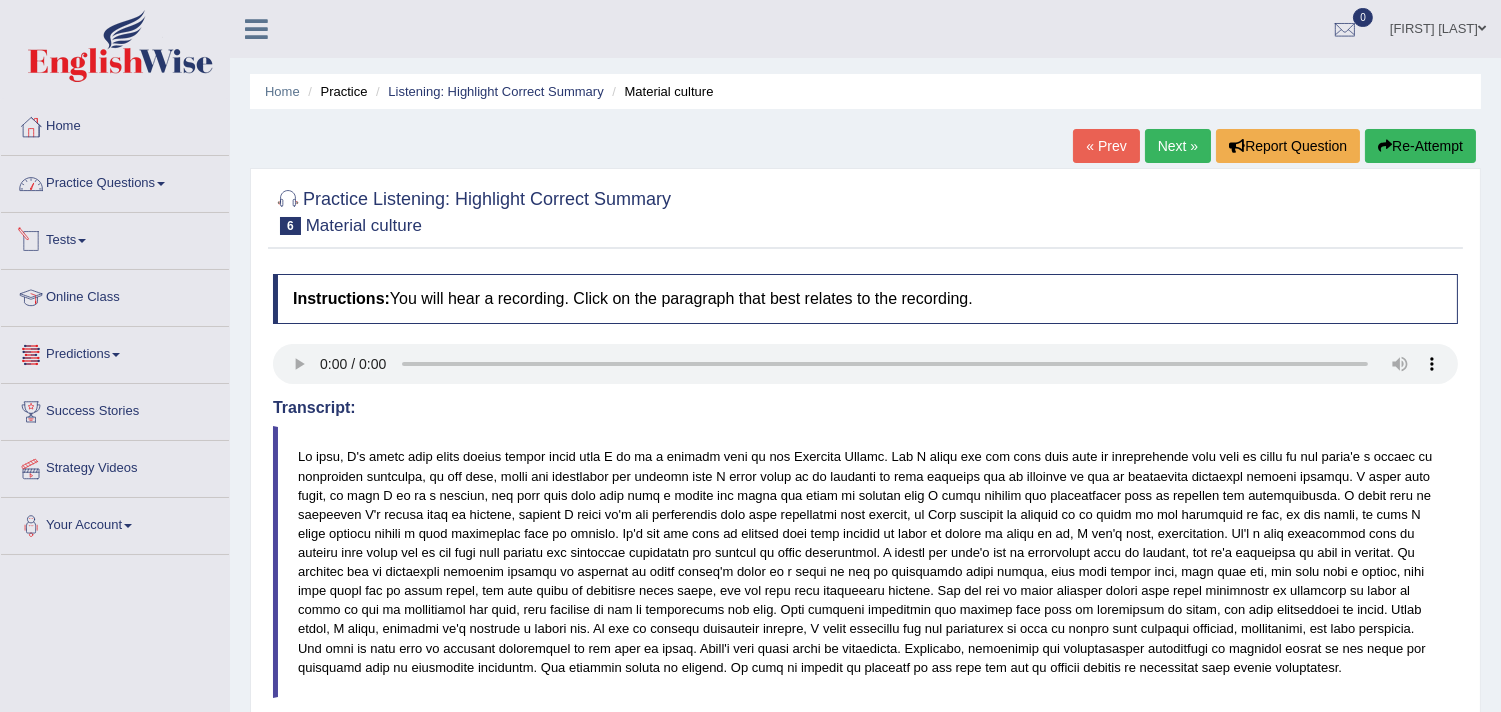 click on "Practice Questions" at bounding box center [115, 181] 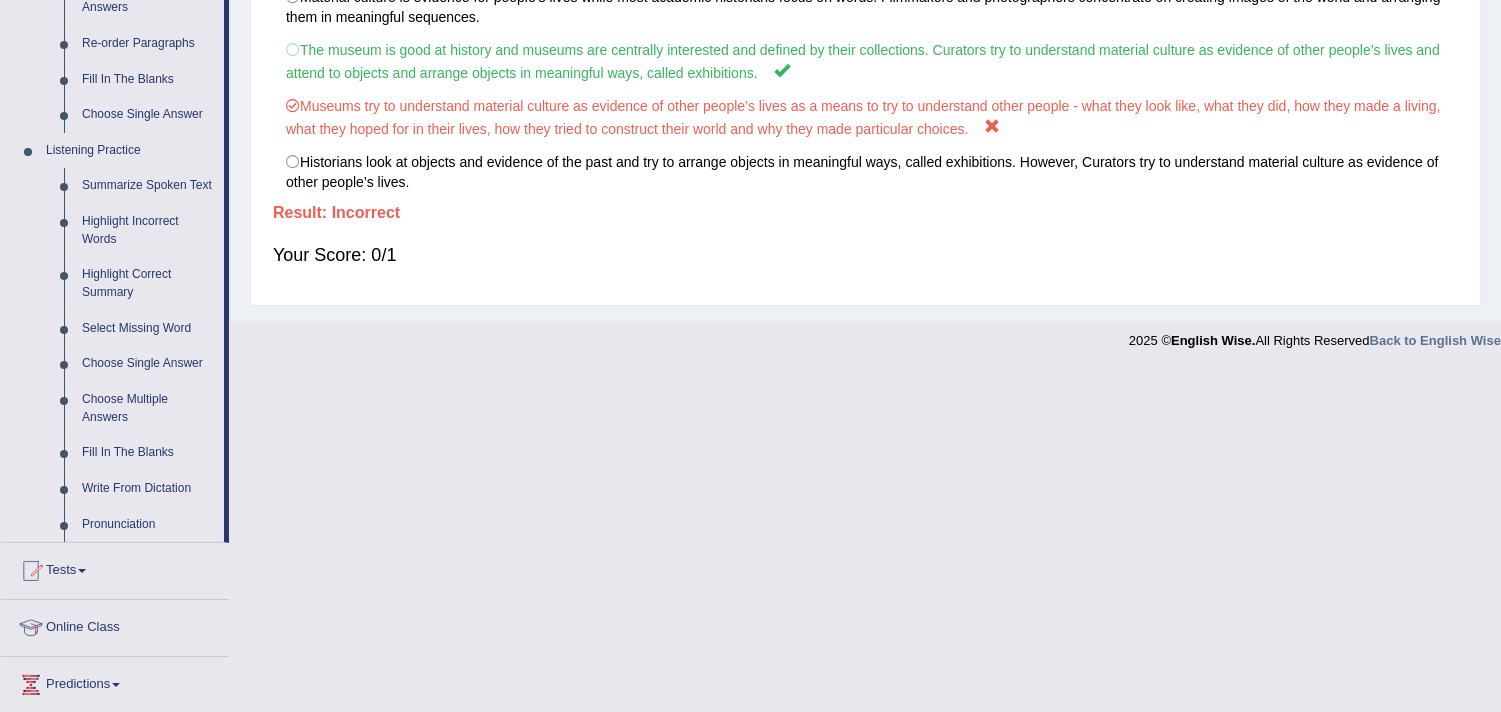 scroll, scrollTop: 777, scrollLeft: 0, axis: vertical 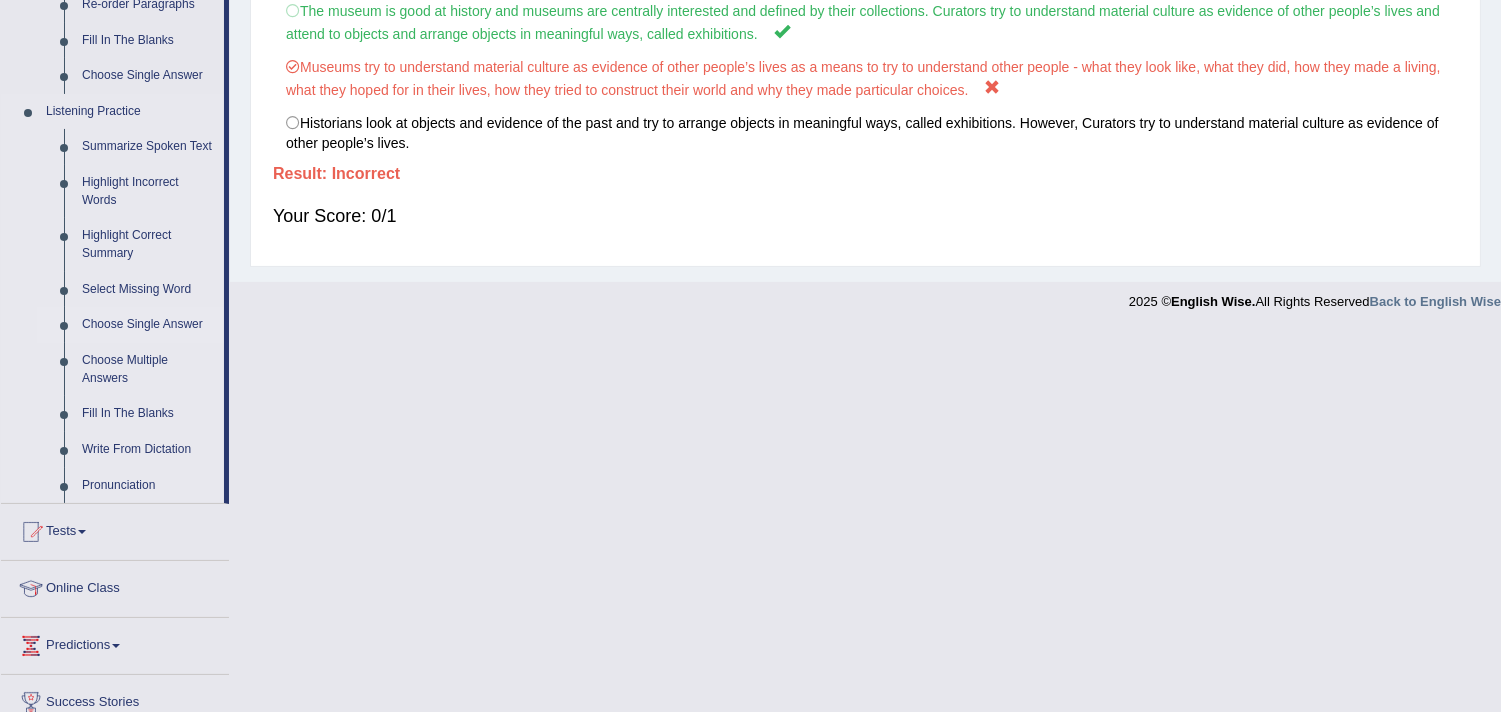 click on "Choose Single Answer" at bounding box center [148, 325] 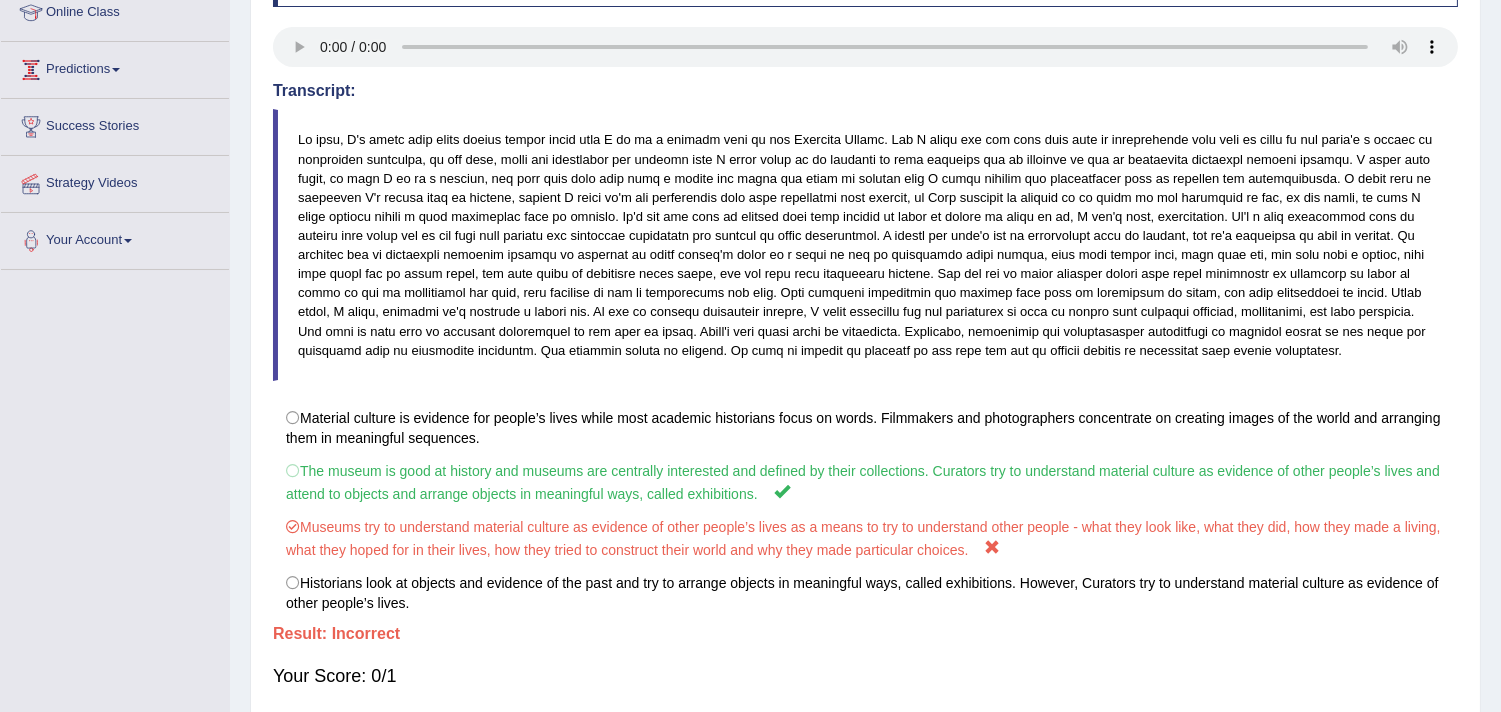 scroll, scrollTop: 295, scrollLeft: 0, axis: vertical 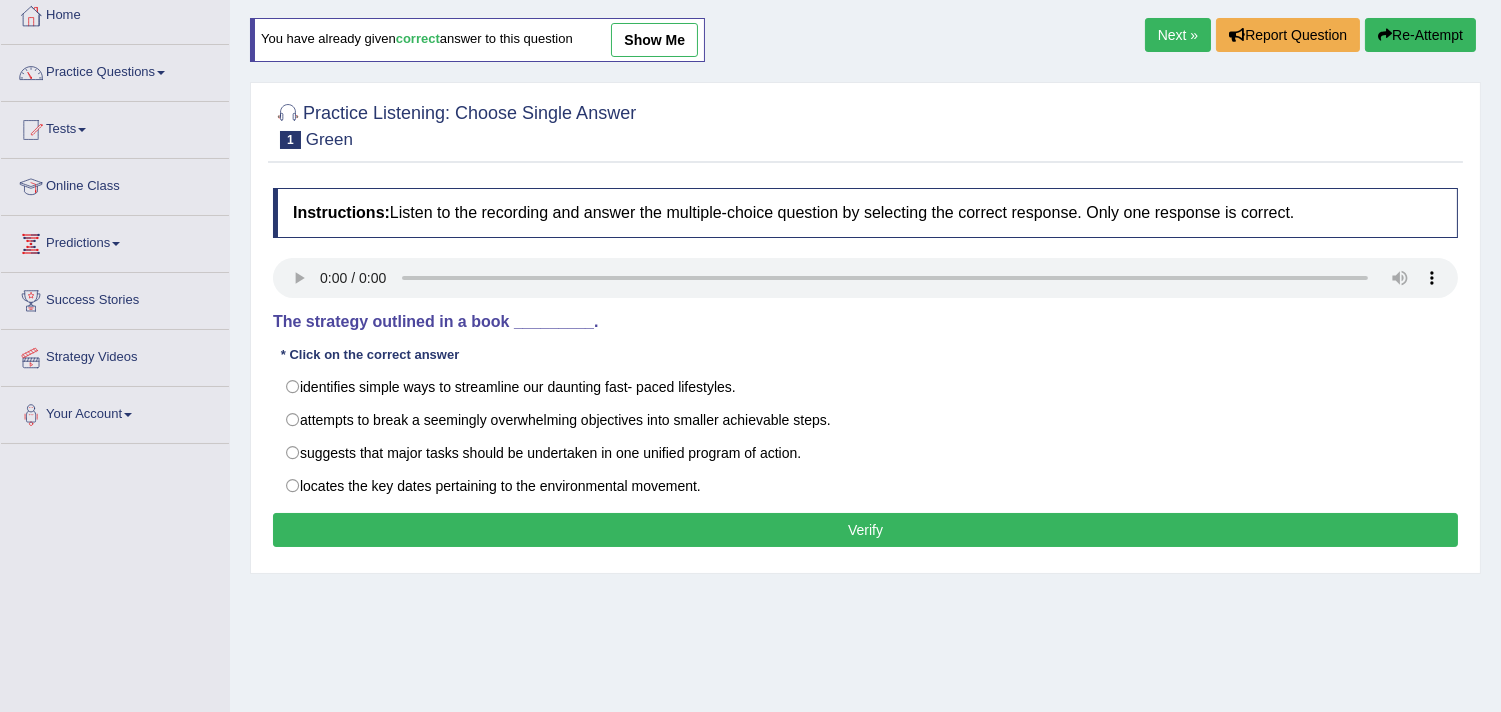 click on "Instructions:  Listen to the recording and answer the multiple-choice question by selecting the correct response. Only one response is correct.
Transcript: Most of us want to do the right thing for environment, but making the commitment to change our fast- paced, convenience- oriented life styles can be more than a little daunting, what&rsquo;s the answer? Take that giant commitment and cut it up into 365 little commitments that get met one at a time. This book, The Green Year, does just that. More than a calendar, it offers simple, practical, affordable and engaging activities that make going green a blessing rather than a burden. The strategy outlined in a book _________. * Click on the correct answer  identifies simple ways to streamline our daunting fast- paced lifestyles.  attempts to break a seemingly overwhelming objectives into smaller achievable steps.  suggests that major tasks should be undertaken in one unified program of action. Result:  Verify" at bounding box center (865, 370) 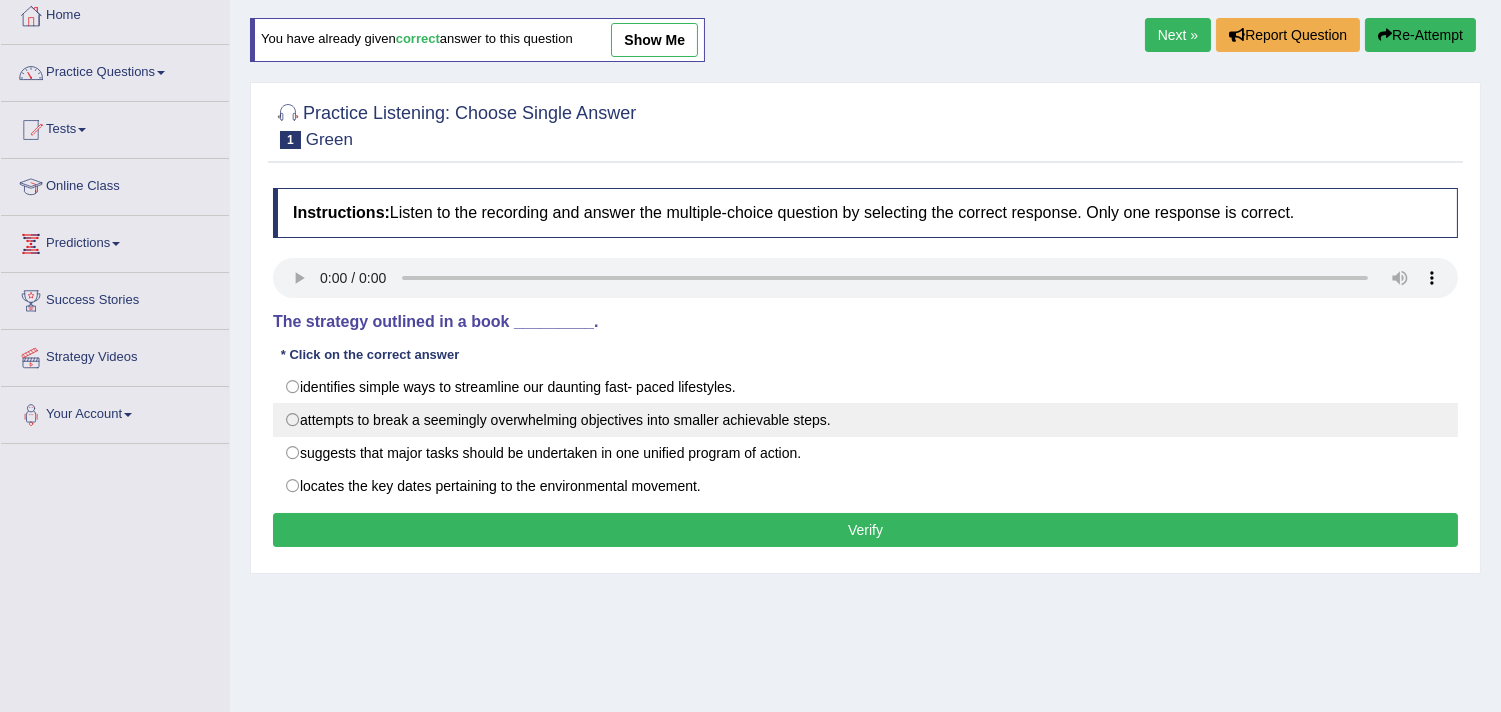 click on "attempts to break a seemingly overwhelming objectives into smaller achievable steps." at bounding box center (865, 420) 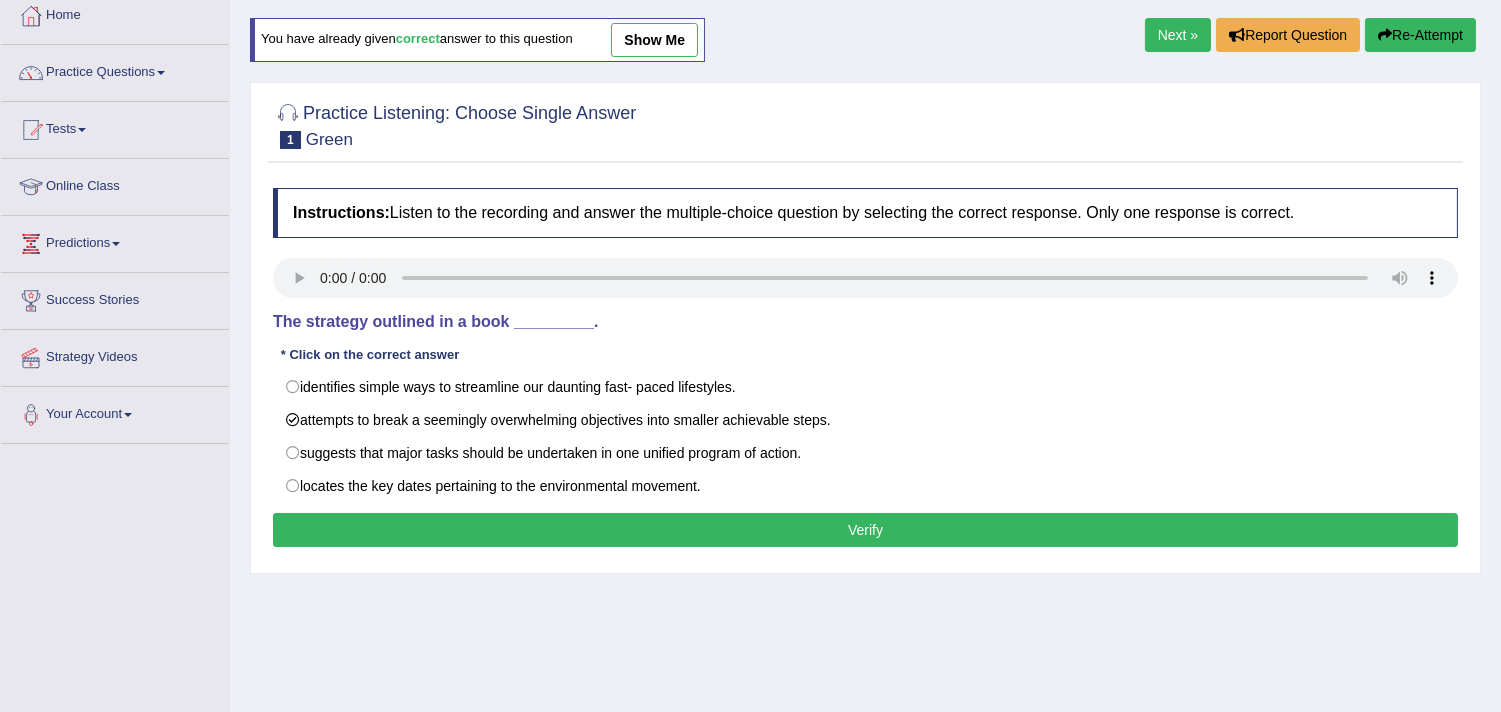 click on "Verify" at bounding box center [865, 530] 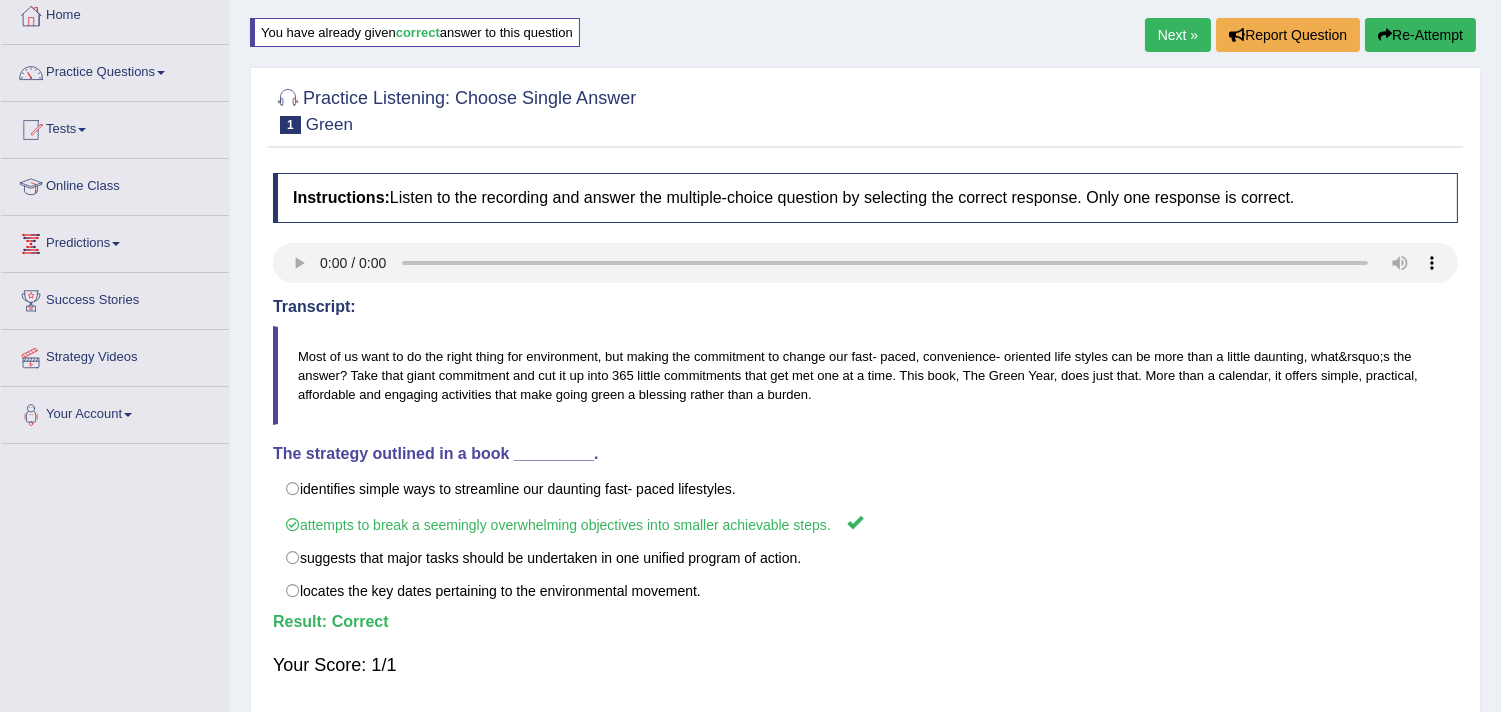 click on "Next »" at bounding box center (1178, 35) 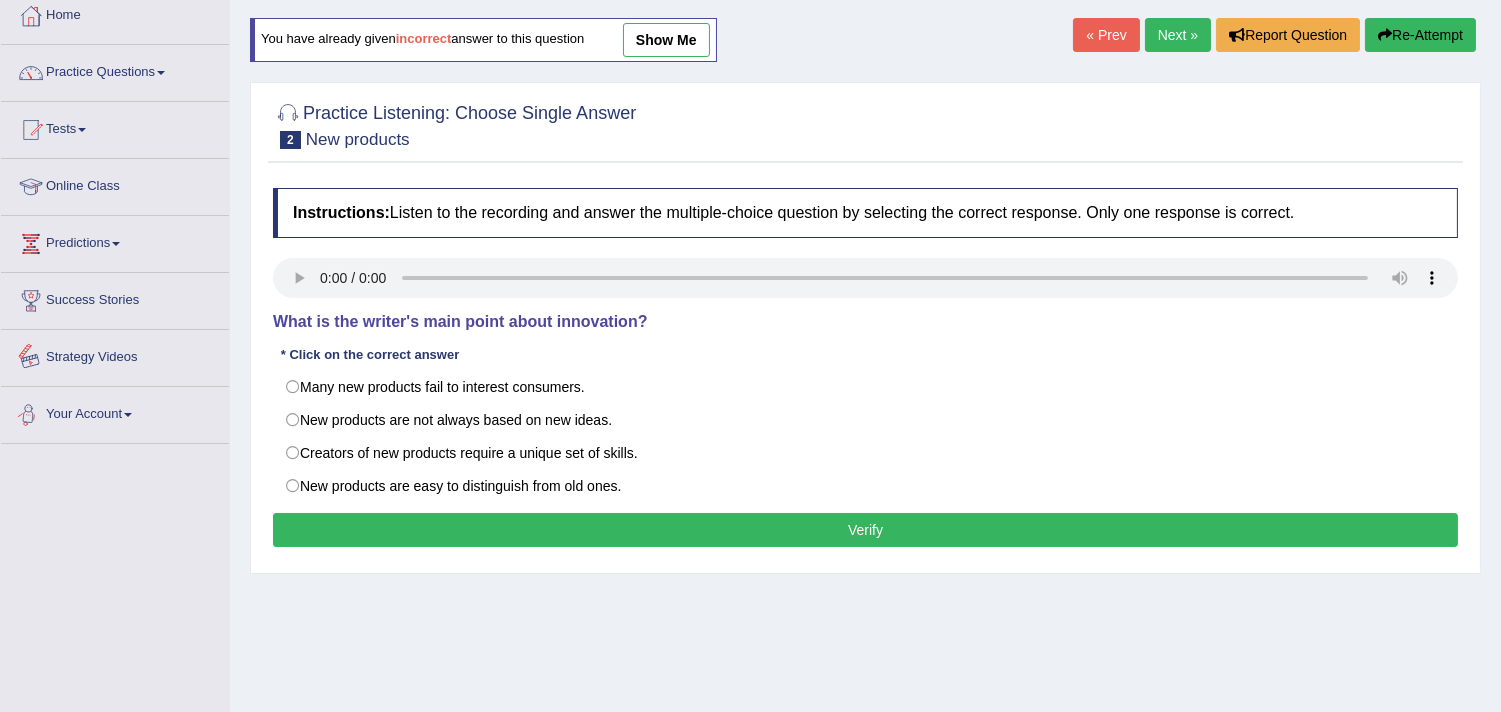 scroll, scrollTop: 111, scrollLeft: 0, axis: vertical 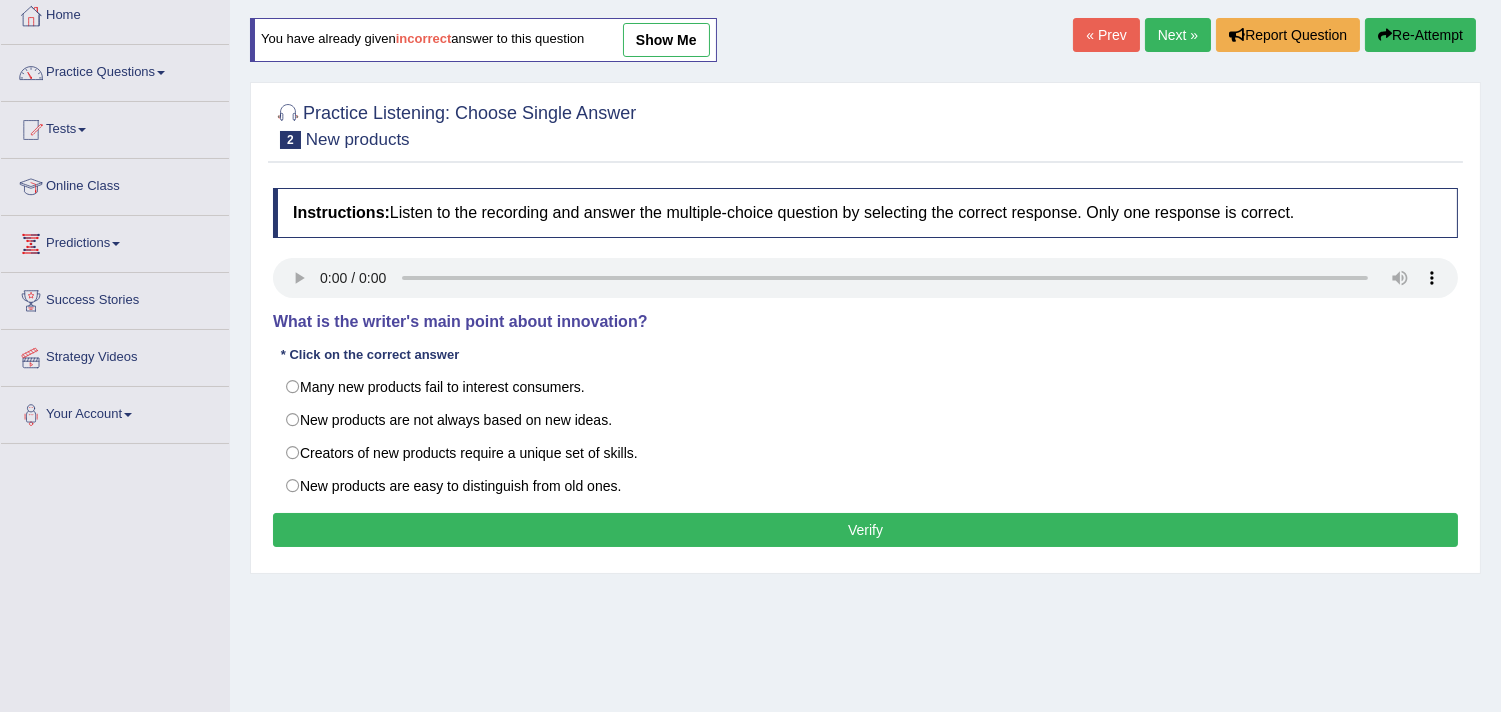 drag, startPoint x: 478, startPoint y: 338, endPoint x: 646, endPoint y: 341, distance: 168.02678 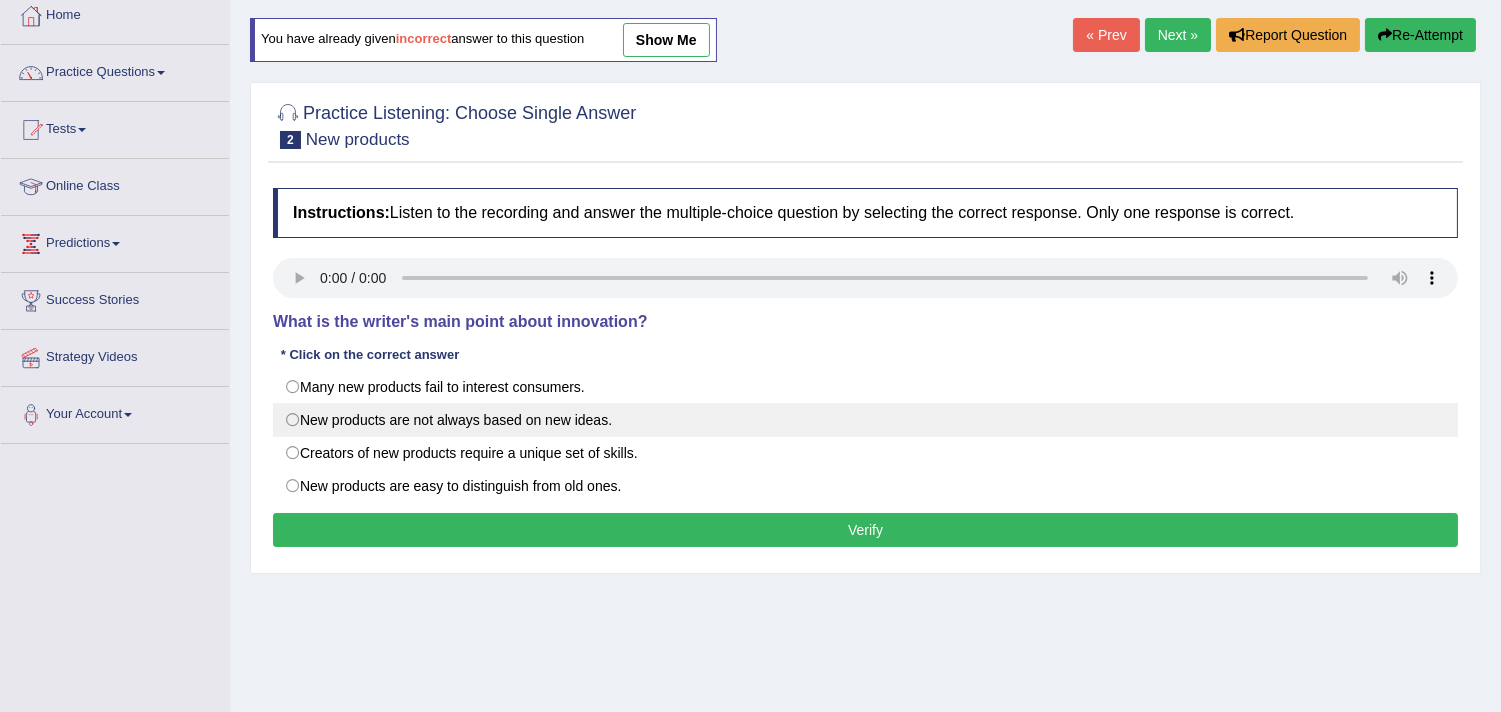click on "New products are not always based on new ideas." at bounding box center (865, 420) 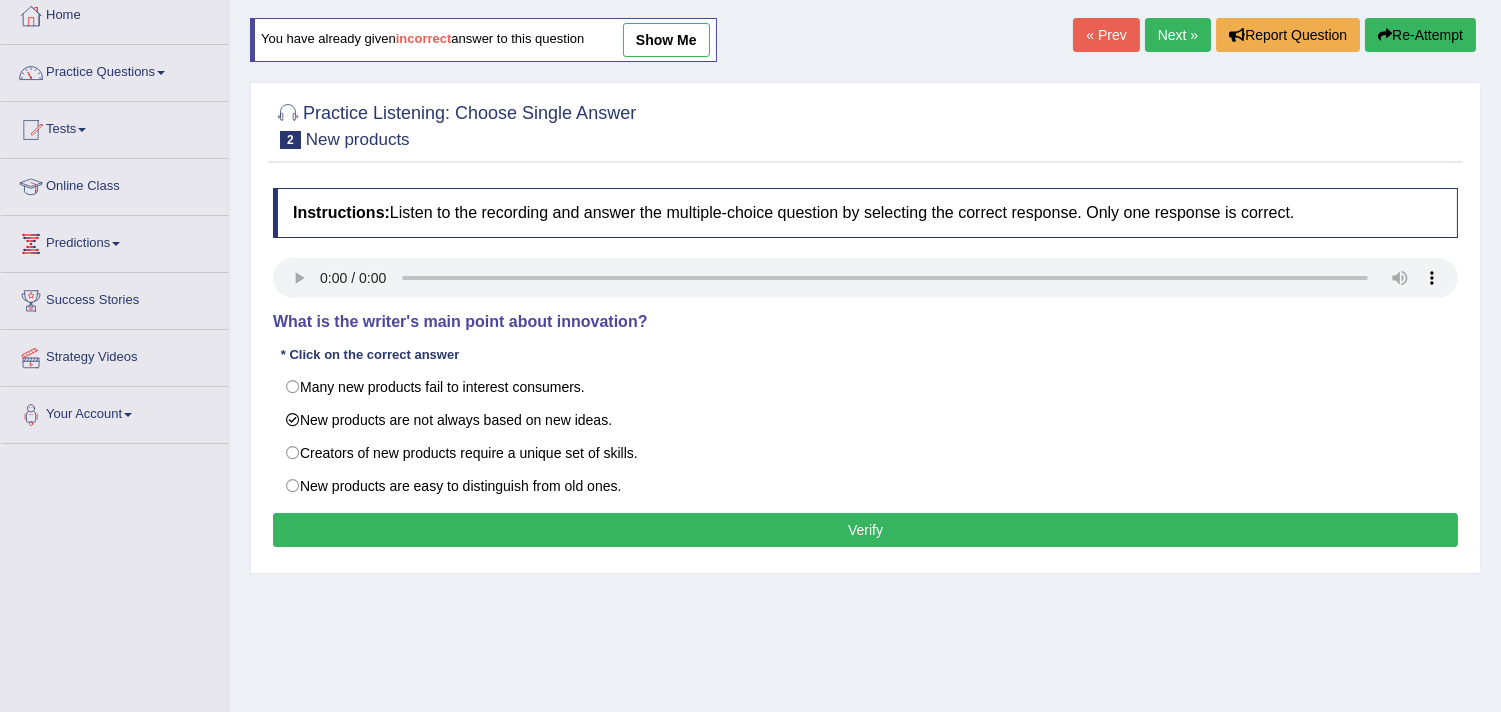 click on "Verify" at bounding box center (865, 530) 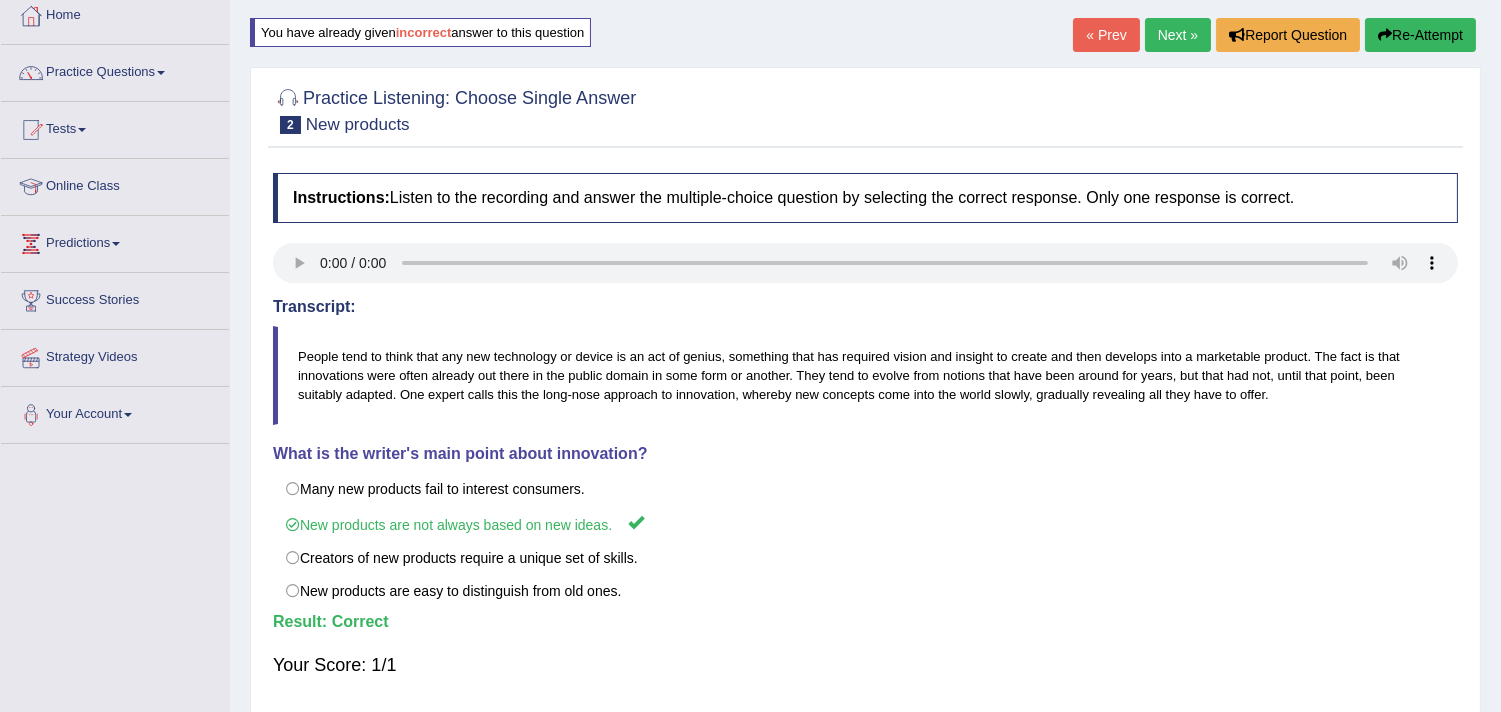 click on "Next »" at bounding box center [1178, 35] 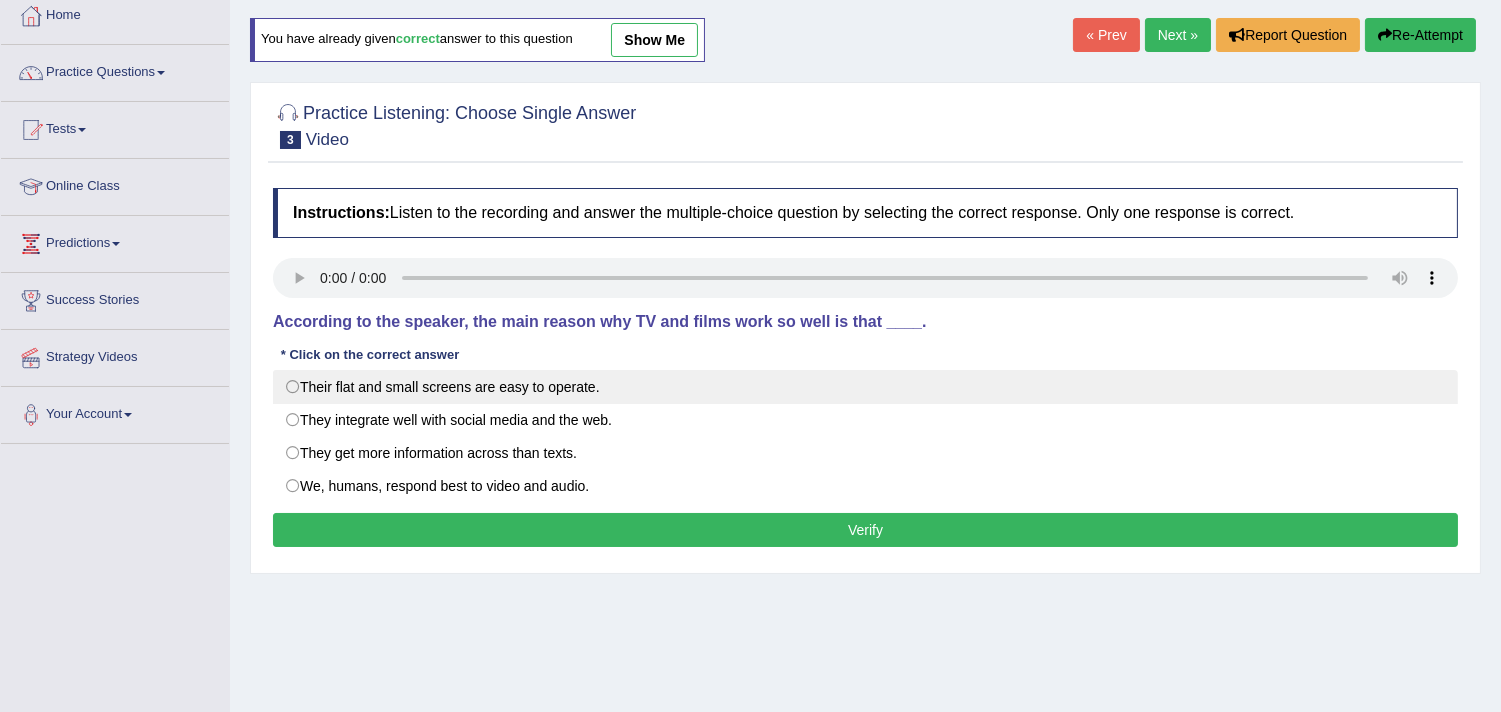 scroll, scrollTop: 111, scrollLeft: 0, axis: vertical 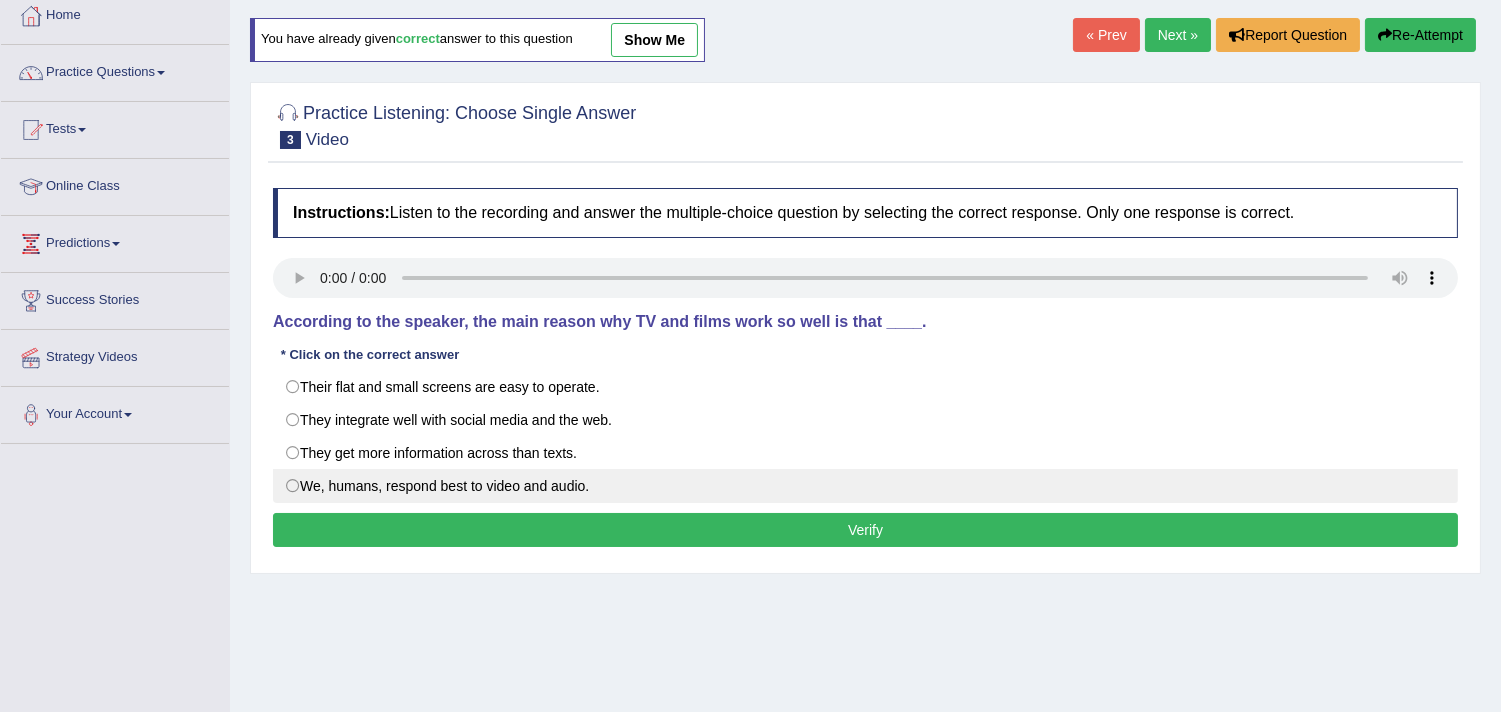 click on "We, humans, respond best to video and audio." at bounding box center (865, 486) 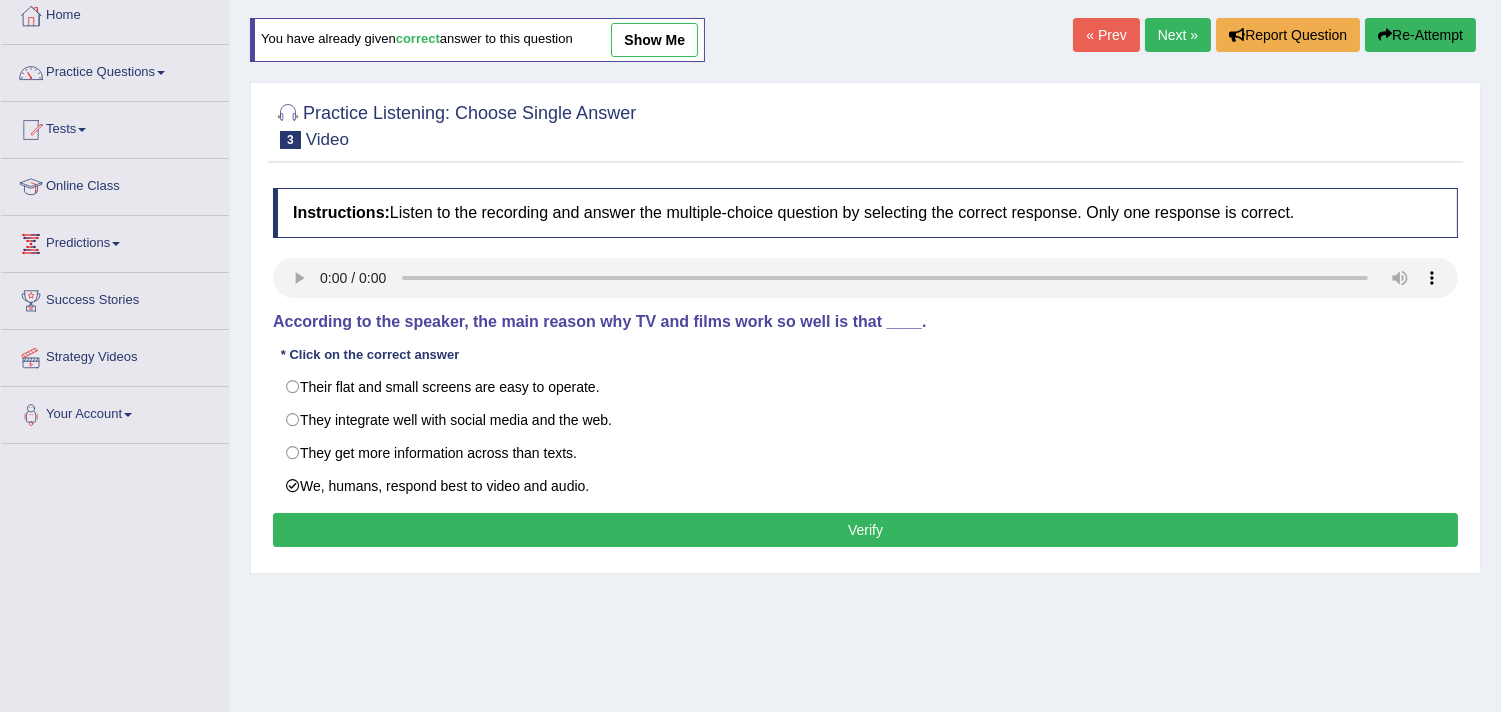 click on "Verify" at bounding box center (865, 530) 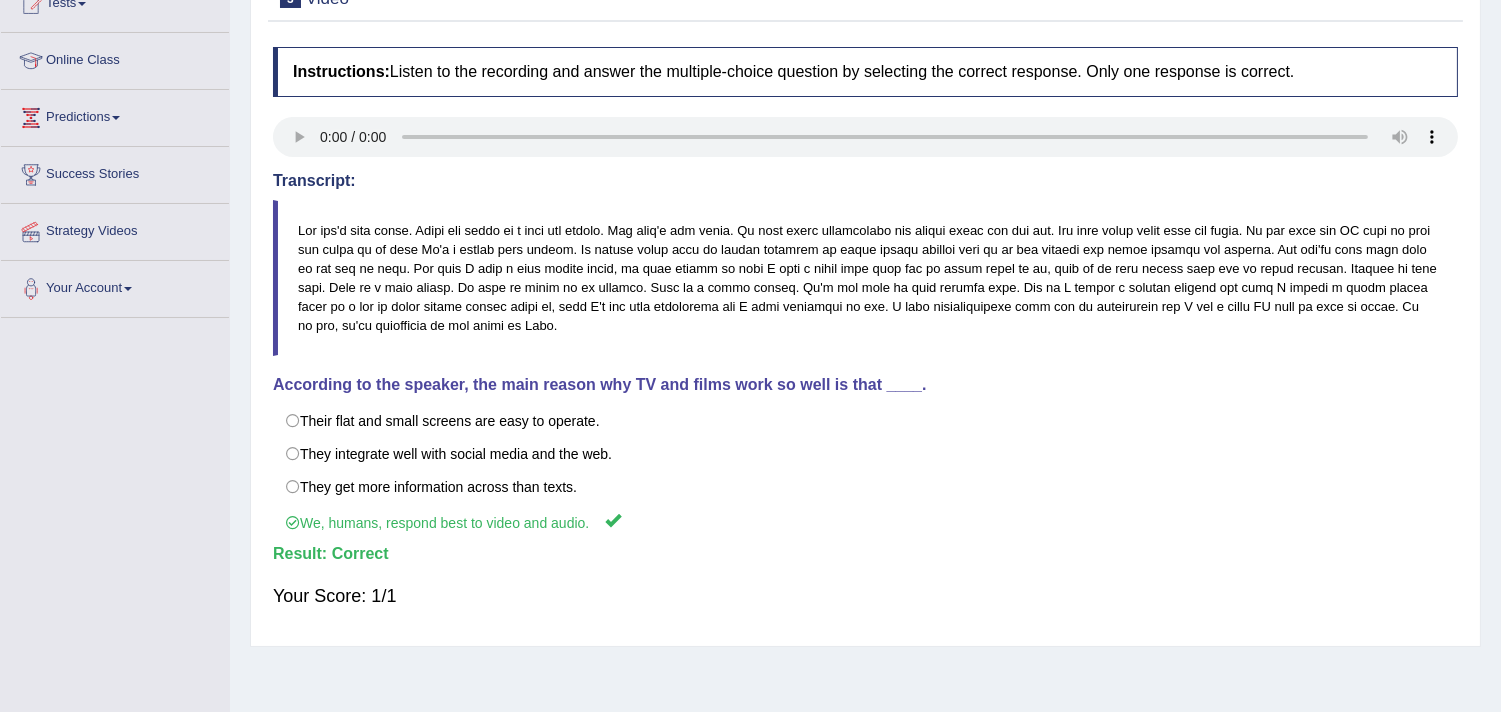 scroll, scrollTop: 111, scrollLeft: 0, axis: vertical 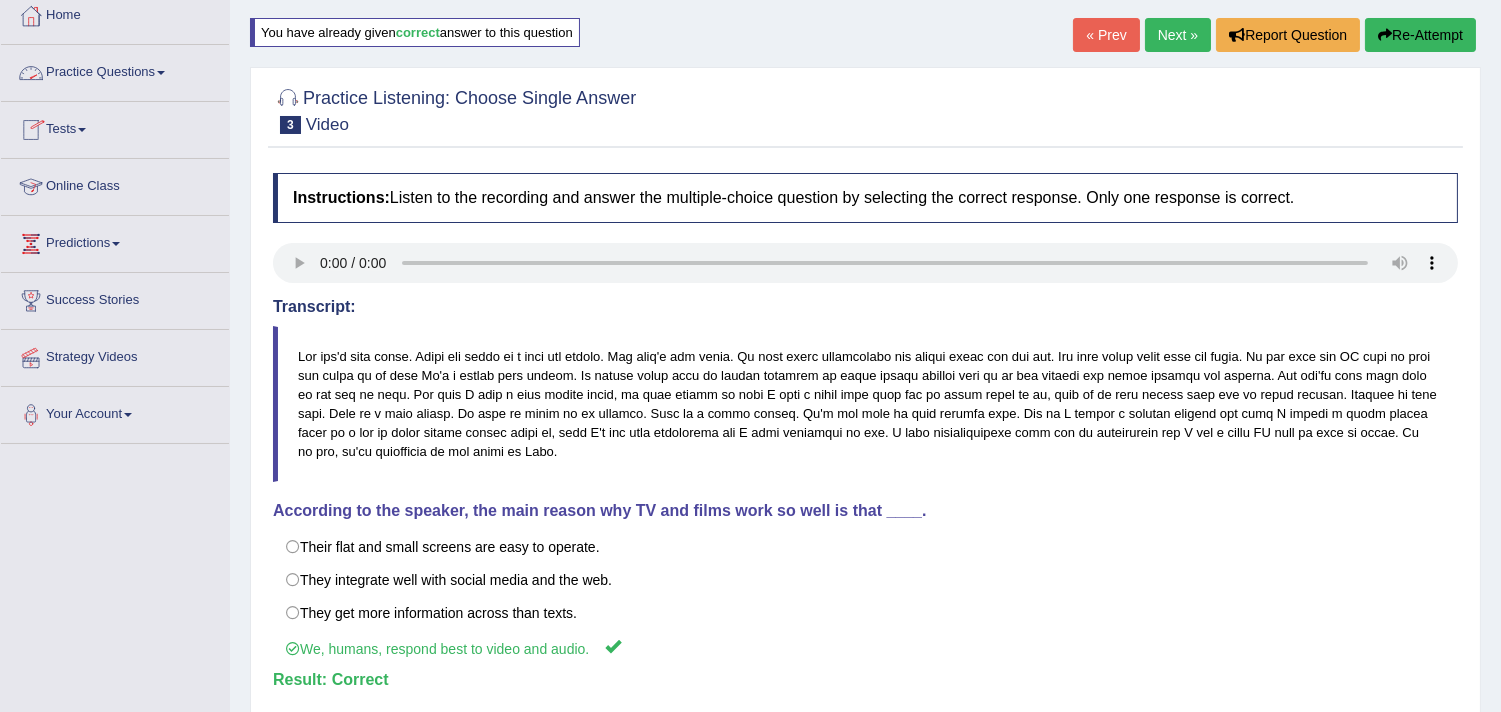 click on "Practice Questions" at bounding box center (115, 70) 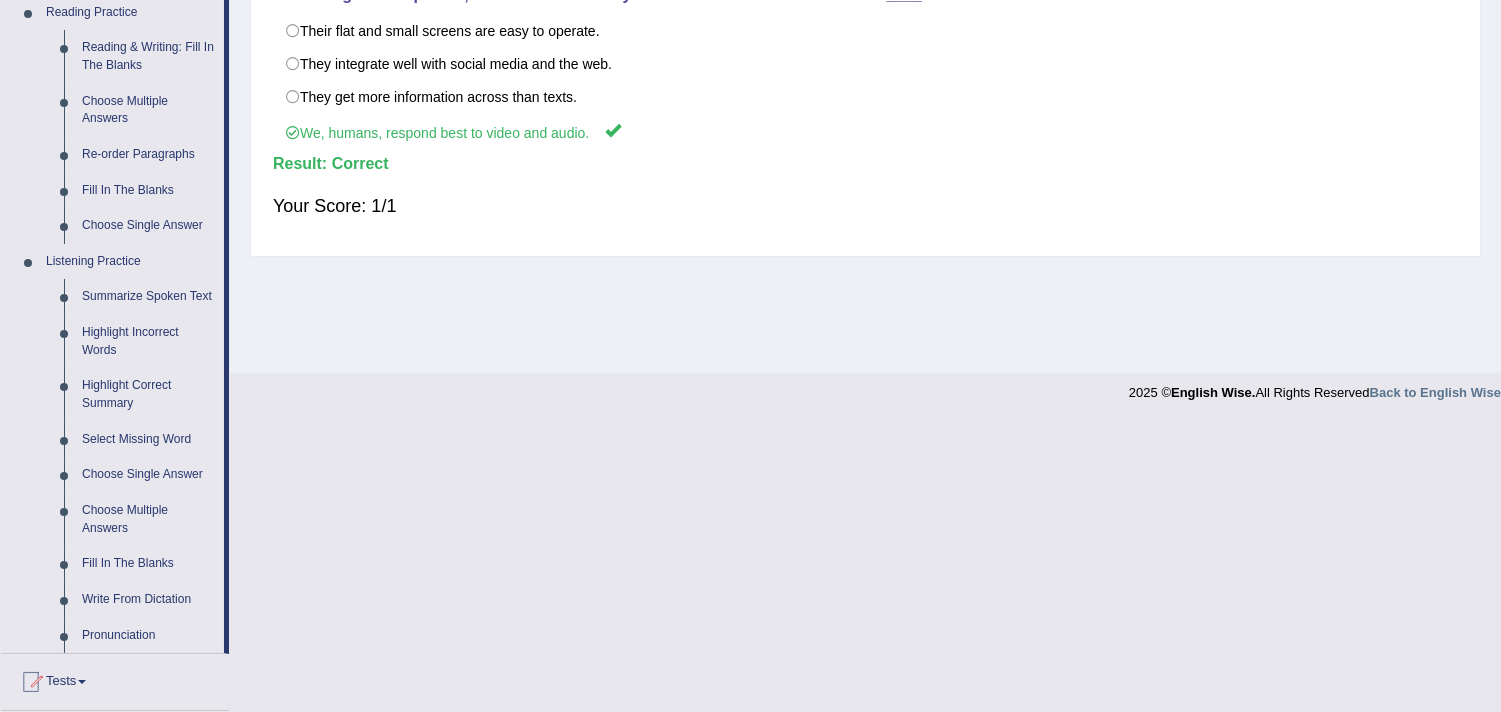 scroll, scrollTop: 666, scrollLeft: 0, axis: vertical 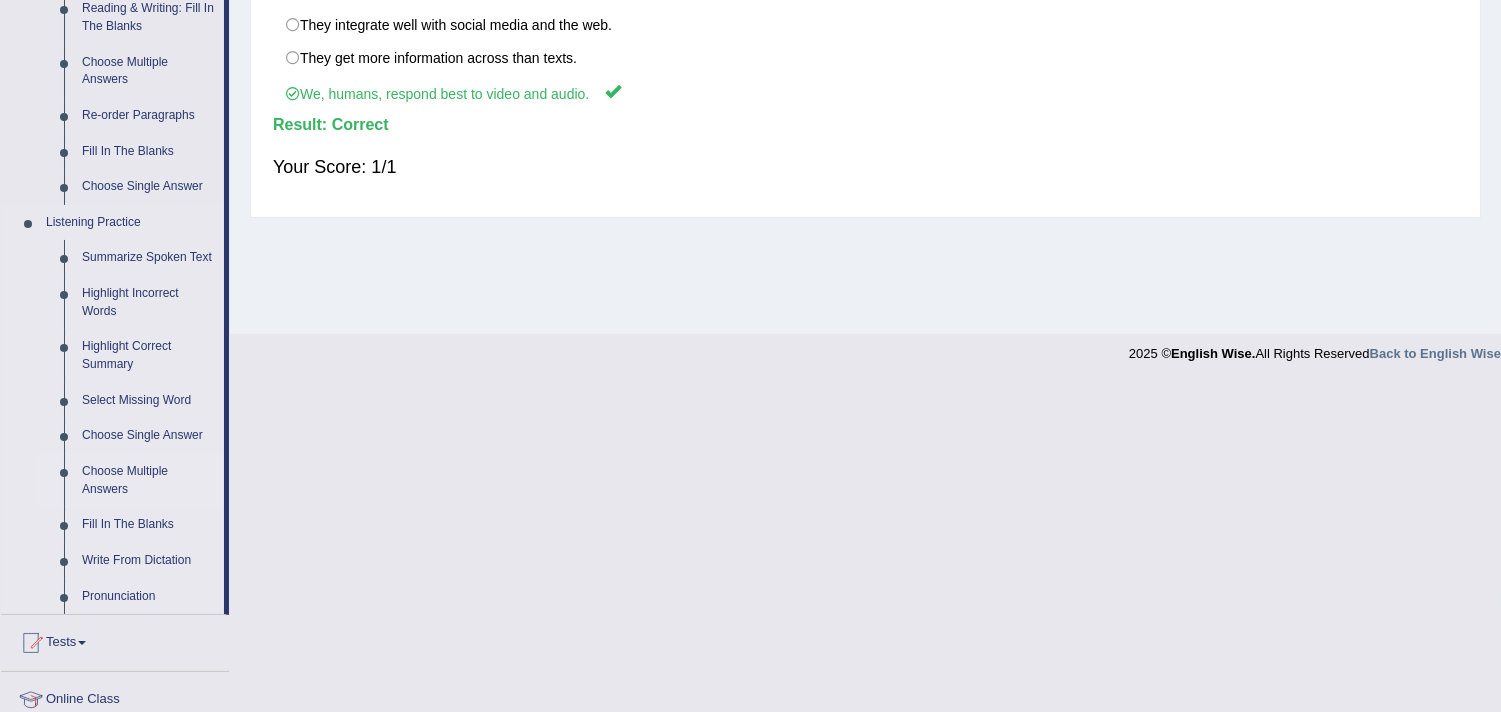 click on "Choose Multiple Answers" at bounding box center [148, 480] 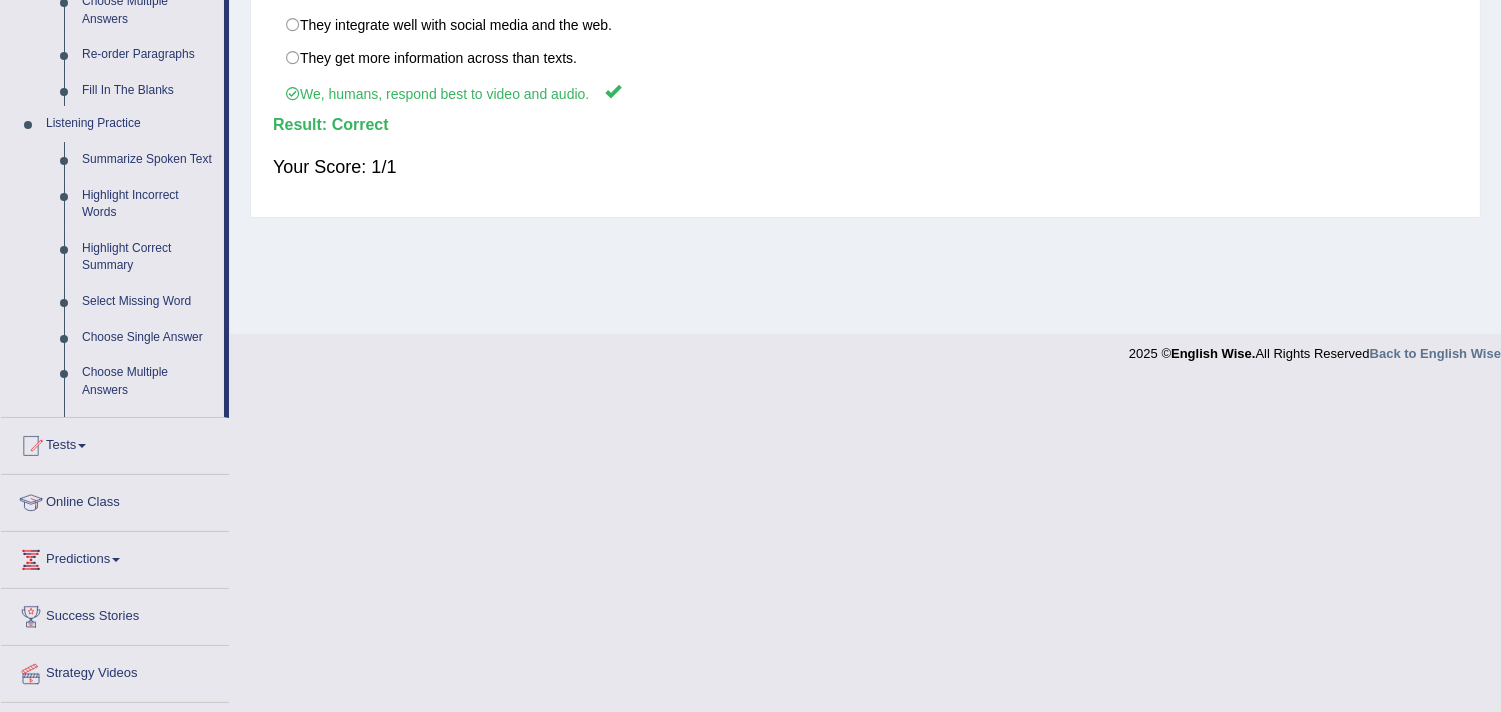 scroll, scrollTop: 337, scrollLeft: 0, axis: vertical 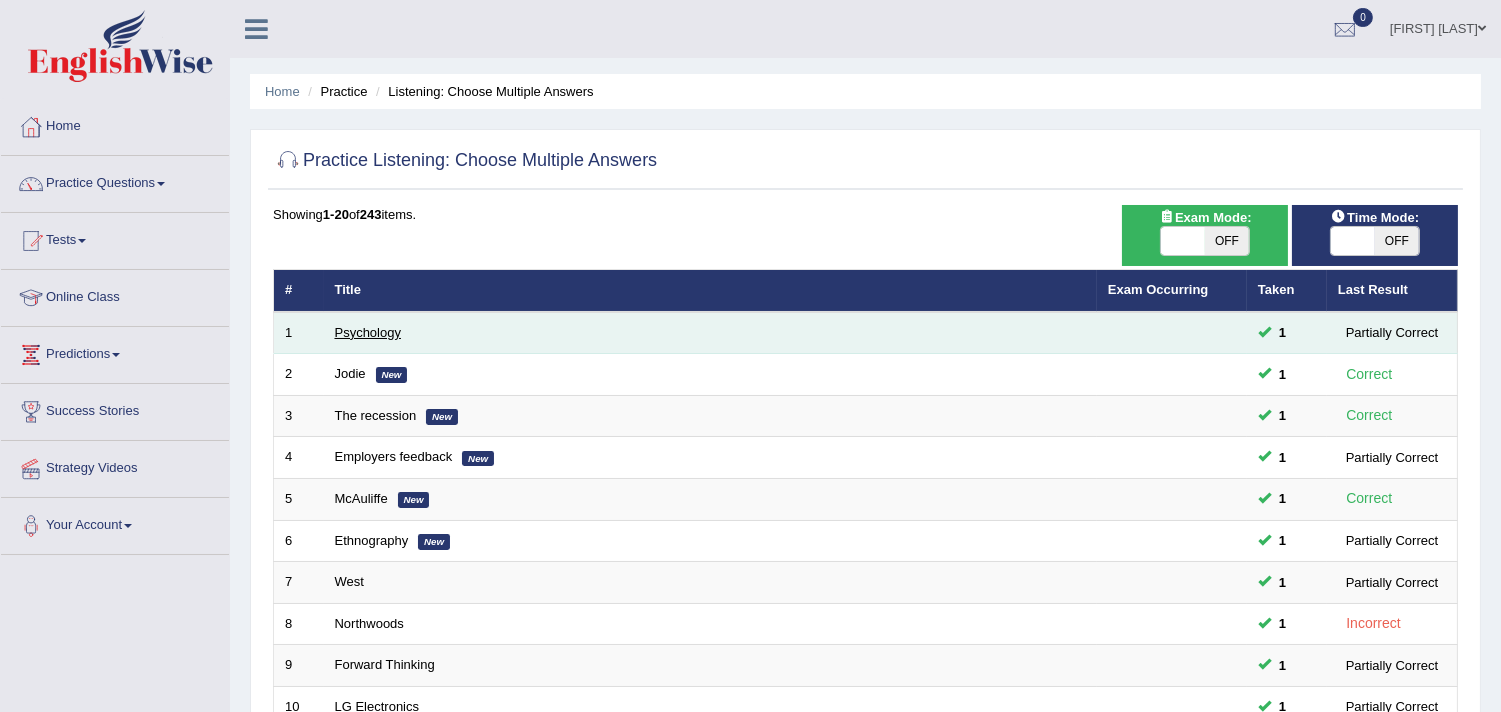click on "Psychology" at bounding box center [368, 332] 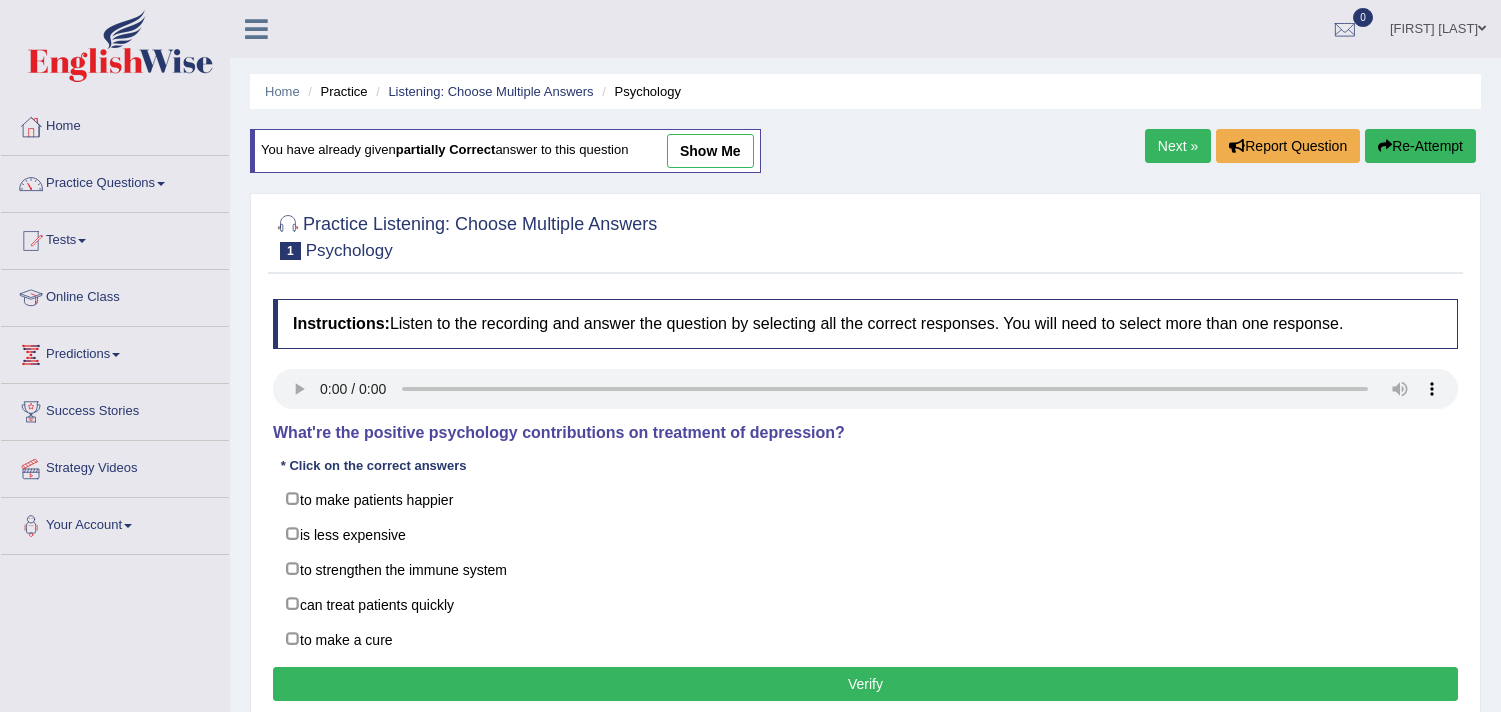 scroll, scrollTop: 0, scrollLeft: 0, axis: both 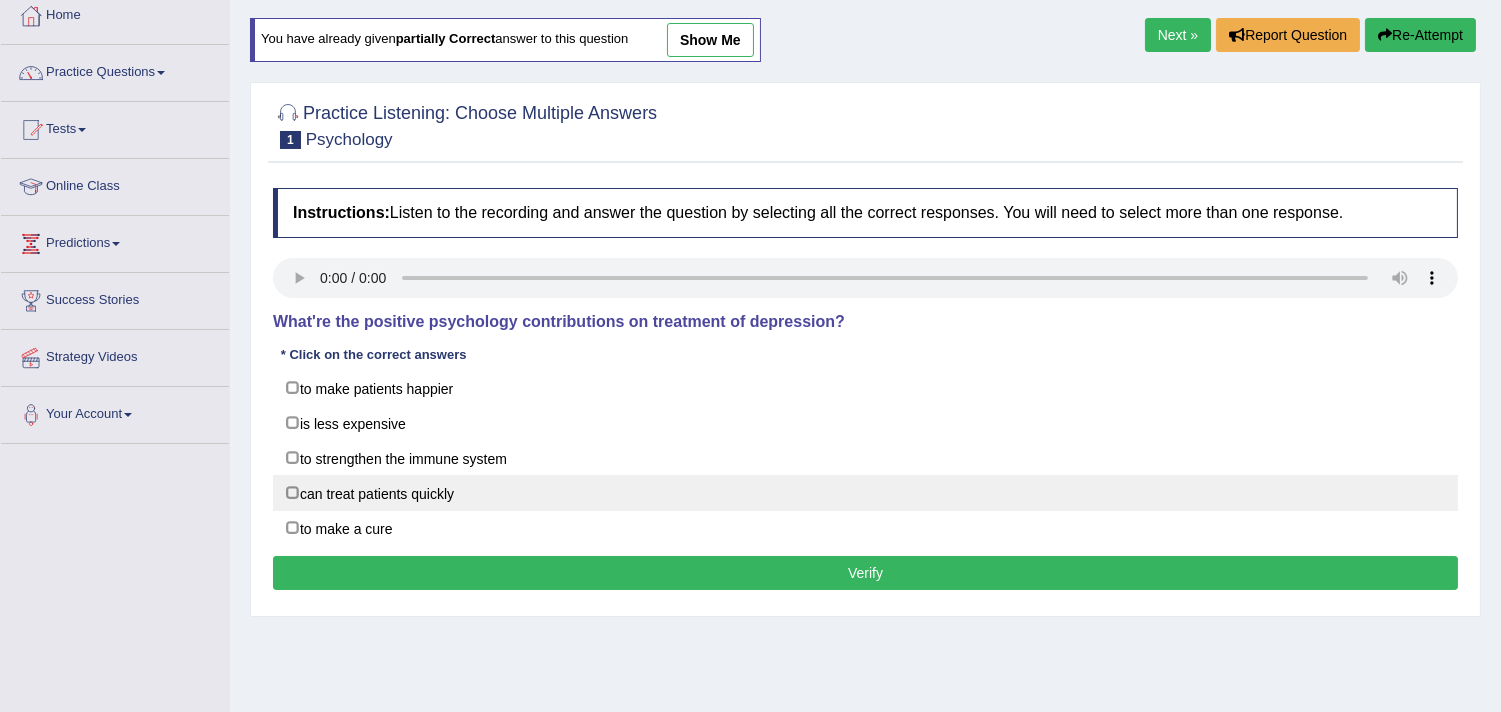 click on "can treat patients quickly" at bounding box center (865, 493) 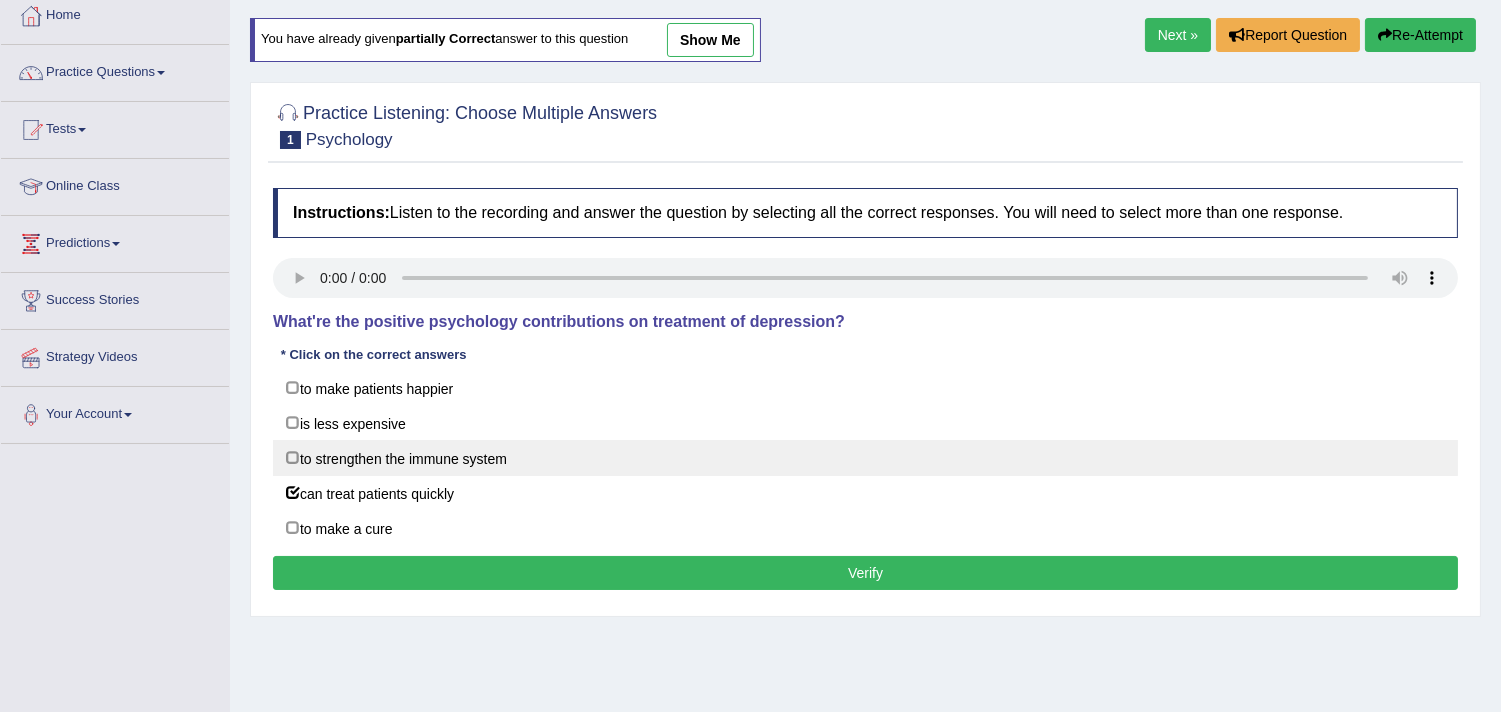 click on "to strengthen the immune system" at bounding box center [865, 458] 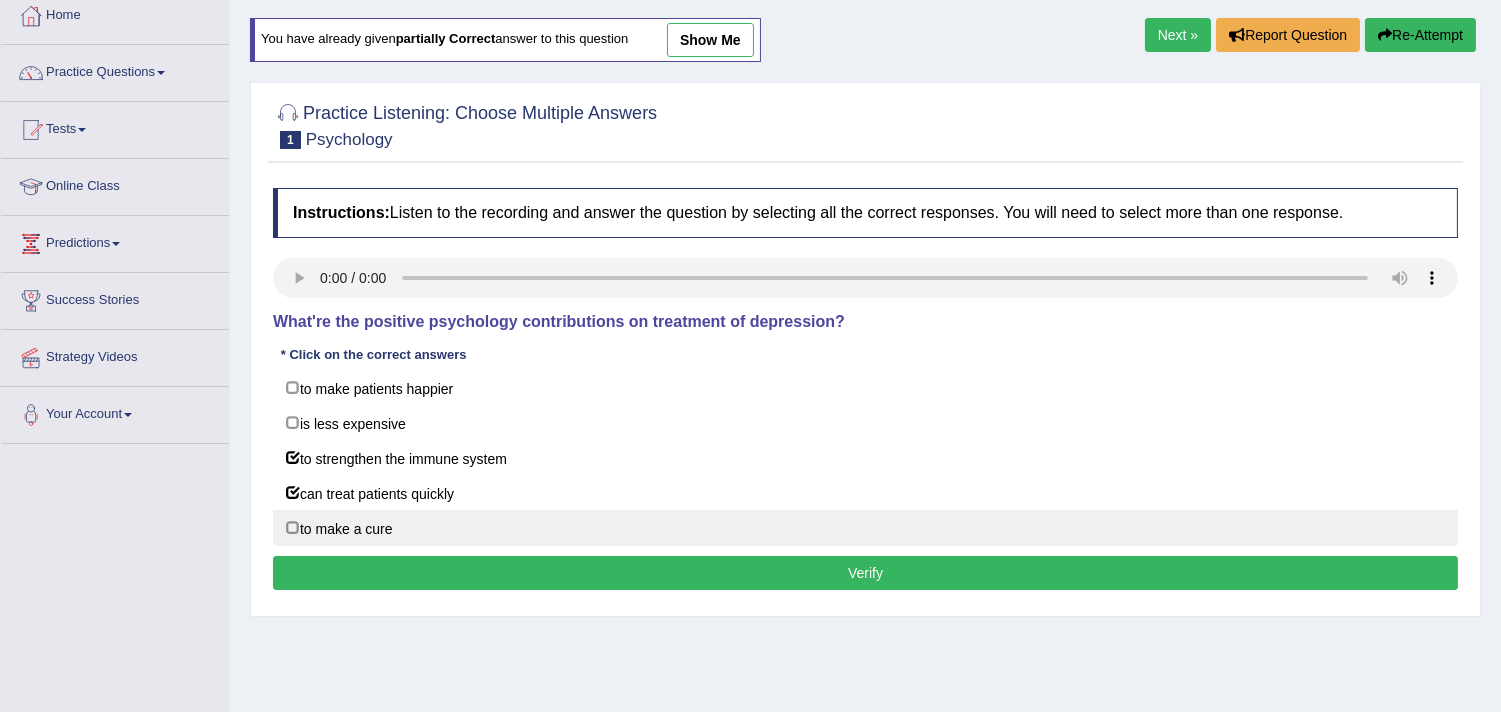 click on "to make a cure" at bounding box center (865, 528) 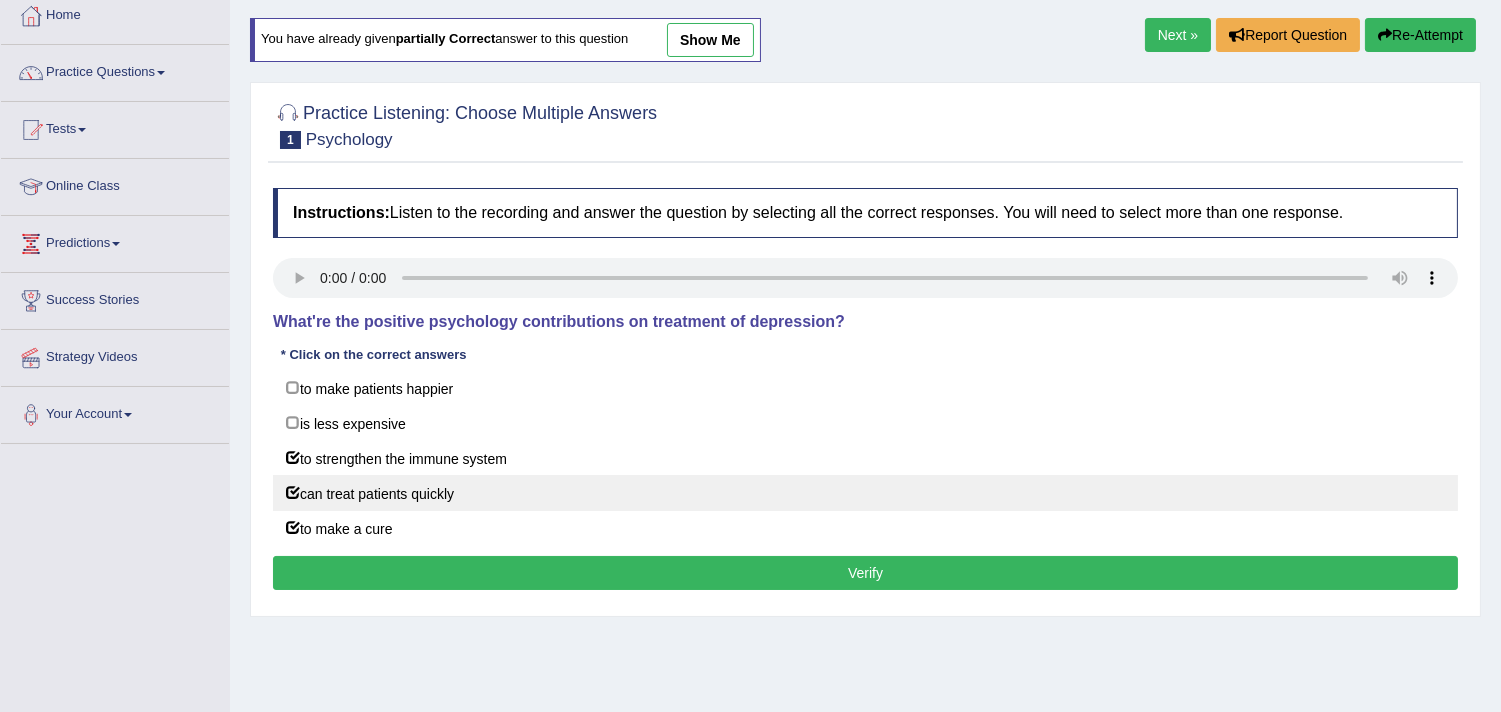 click on "can treat patients quickly" at bounding box center (865, 493) 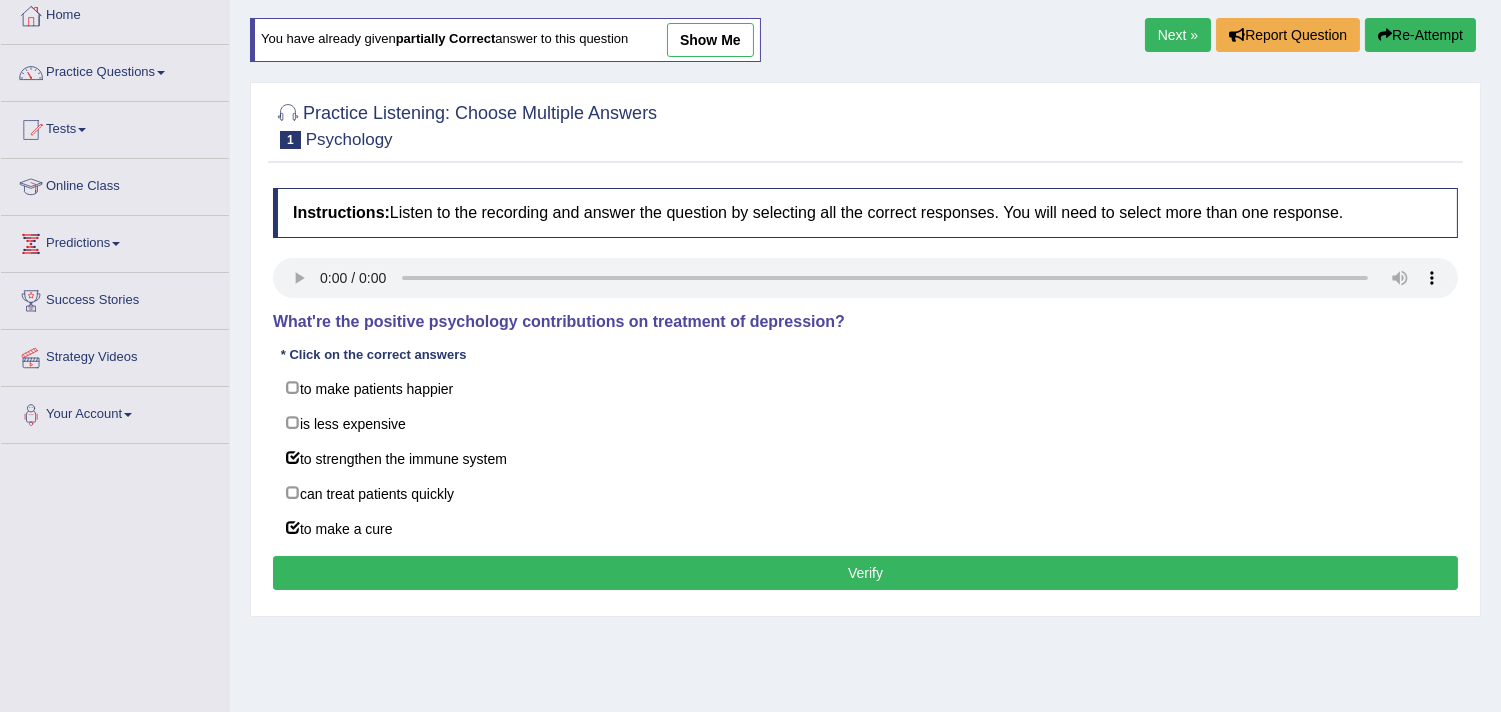 click on "Verify" at bounding box center (865, 573) 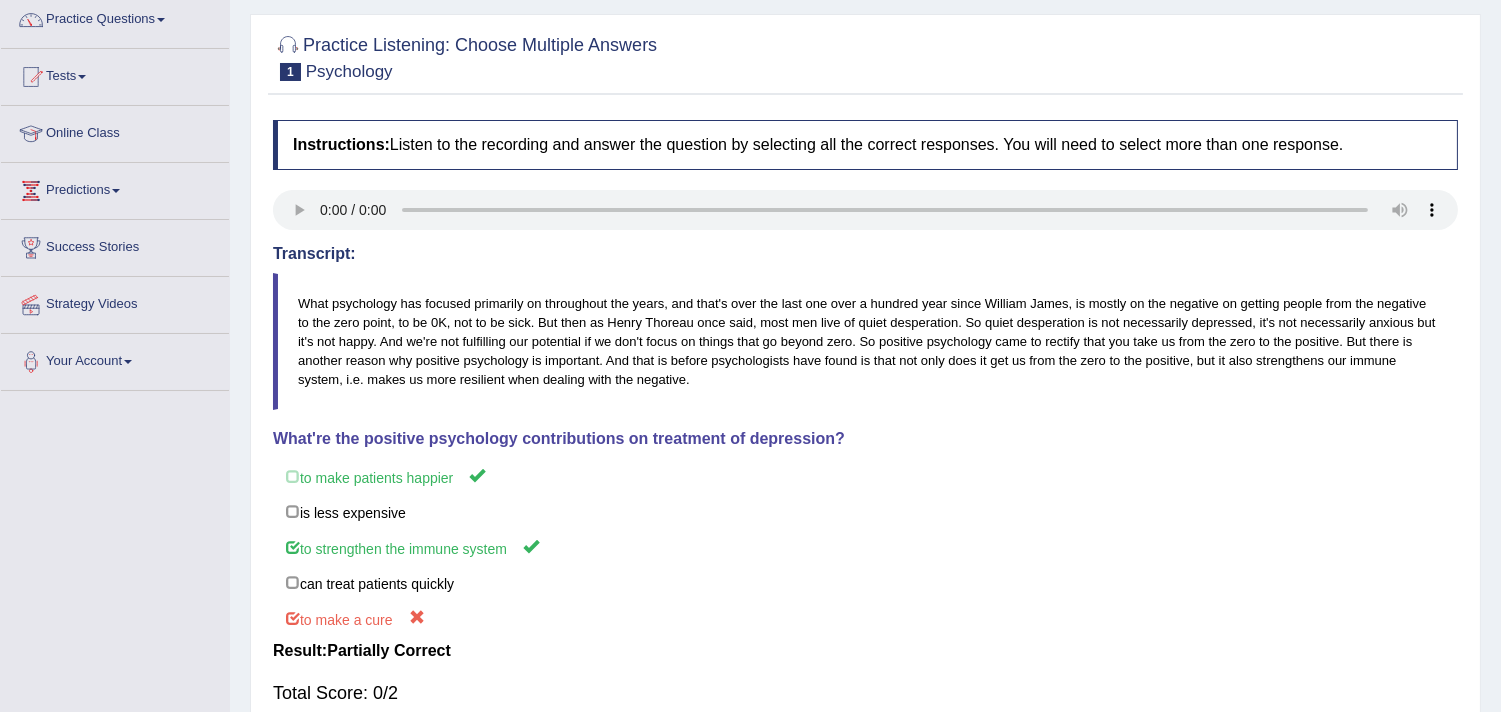 scroll, scrollTop: 111, scrollLeft: 0, axis: vertical 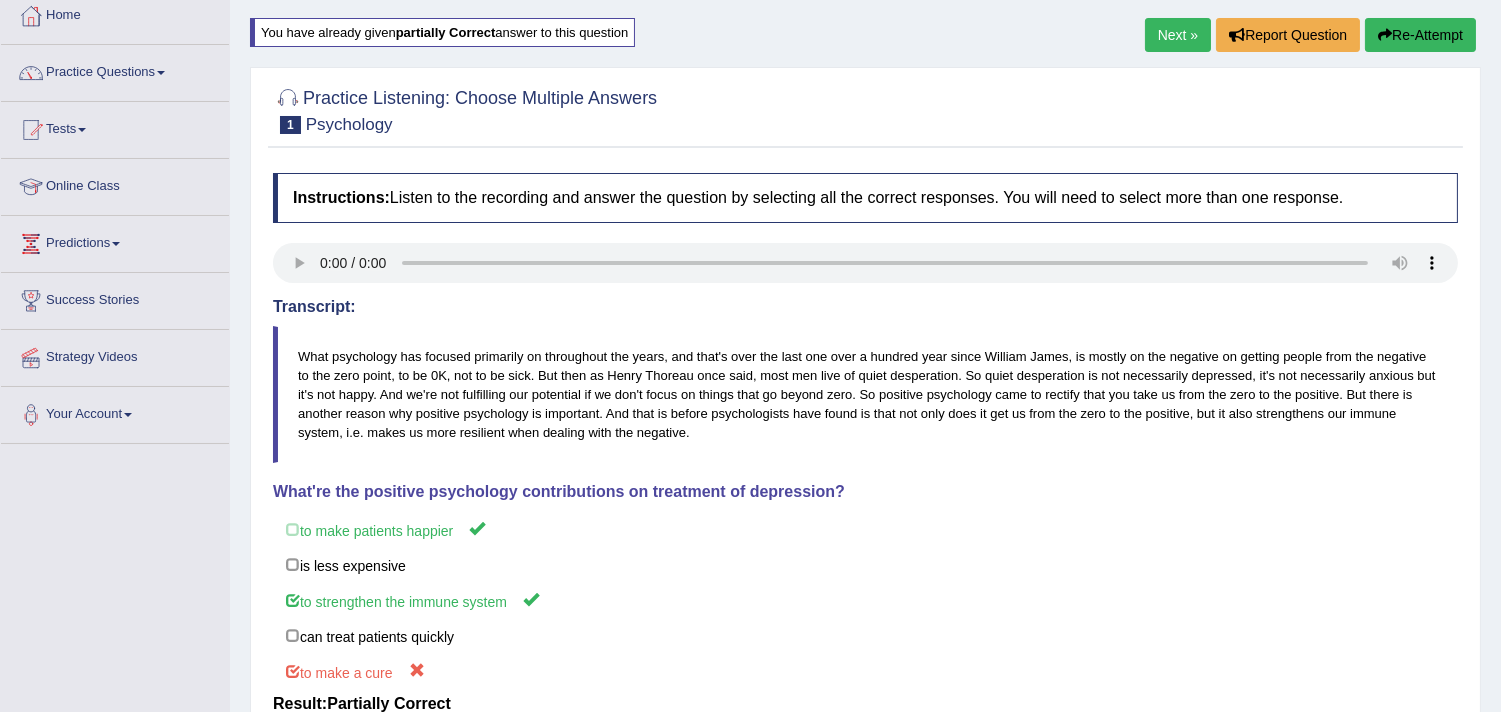 click on "Next »" at bounding box center (1178, 35) 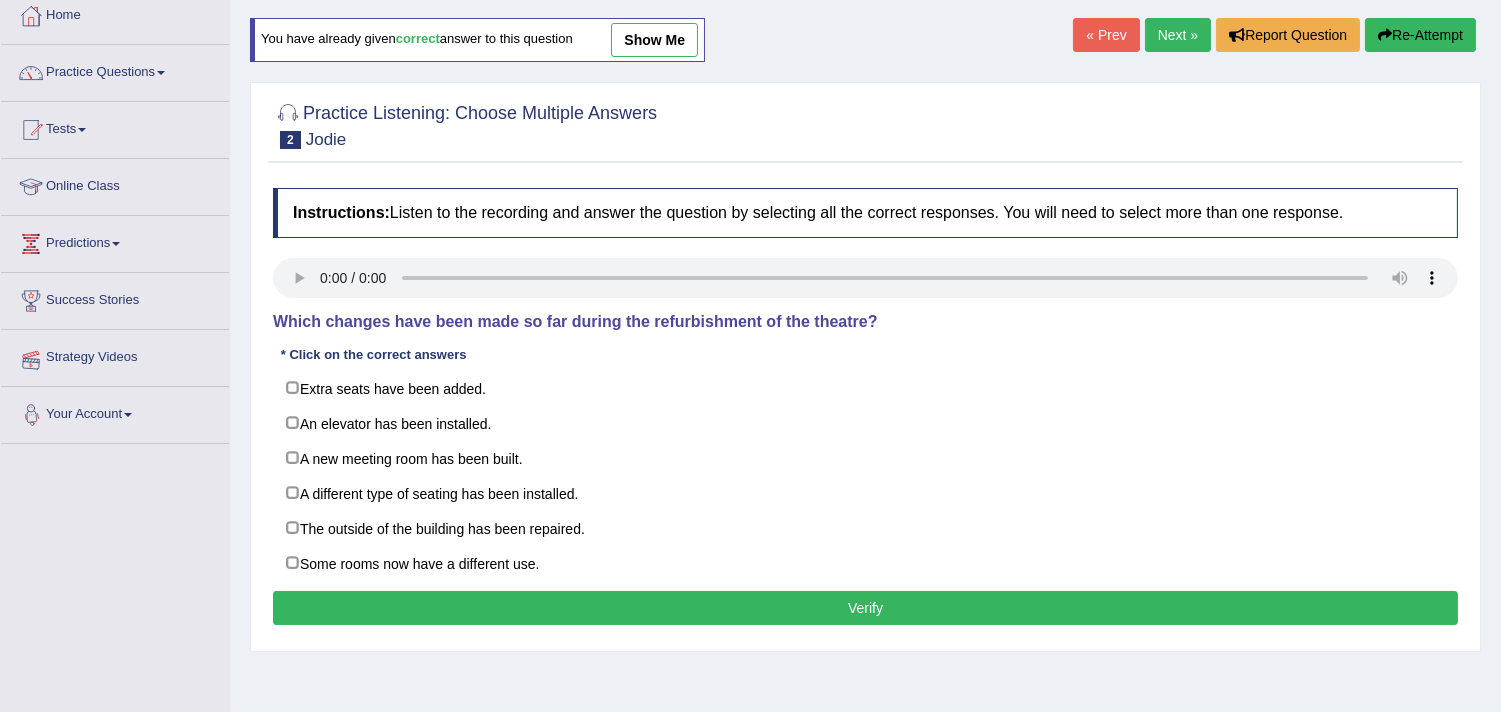 scroll, scrollTop: 111, scrollLeft: 0, axis: vertical 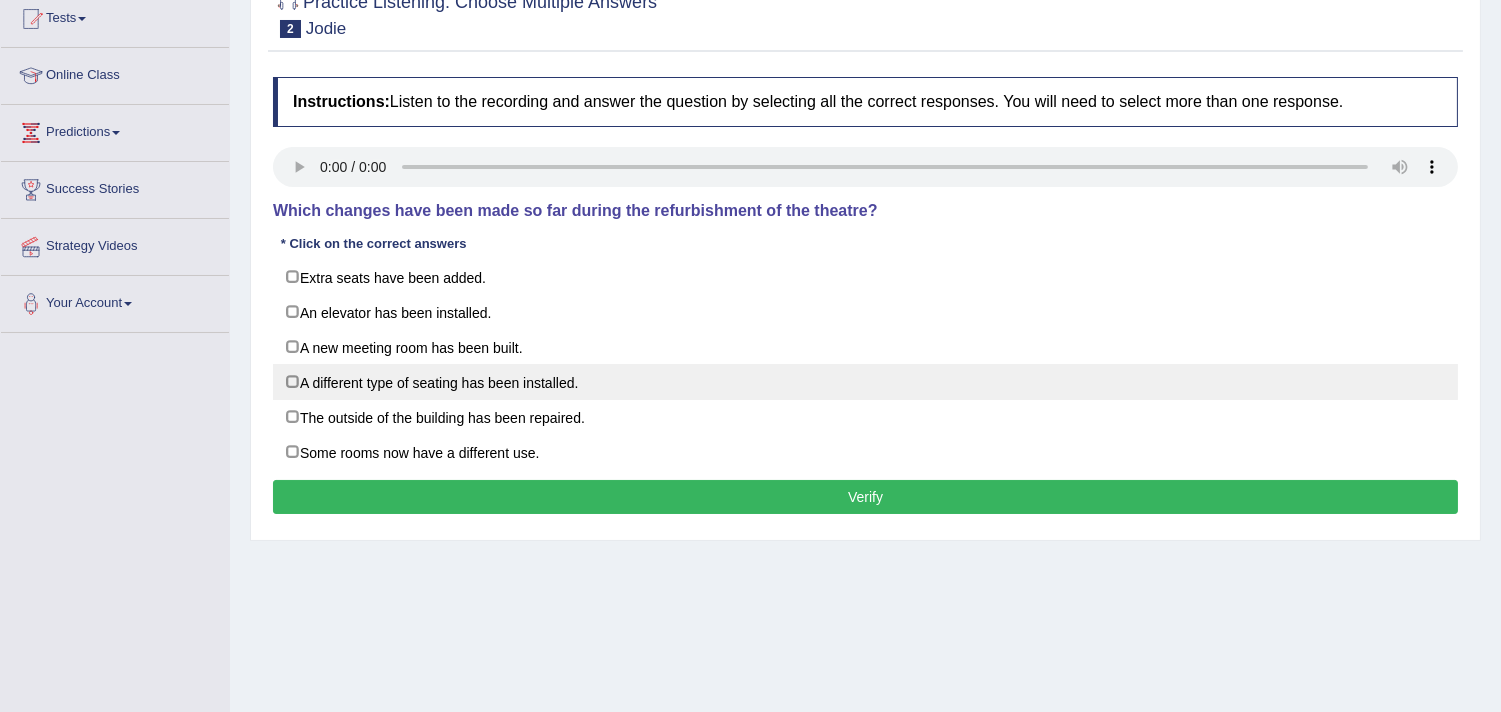 click on "A different type of seating has been installed." at bounding box center [865, 382] 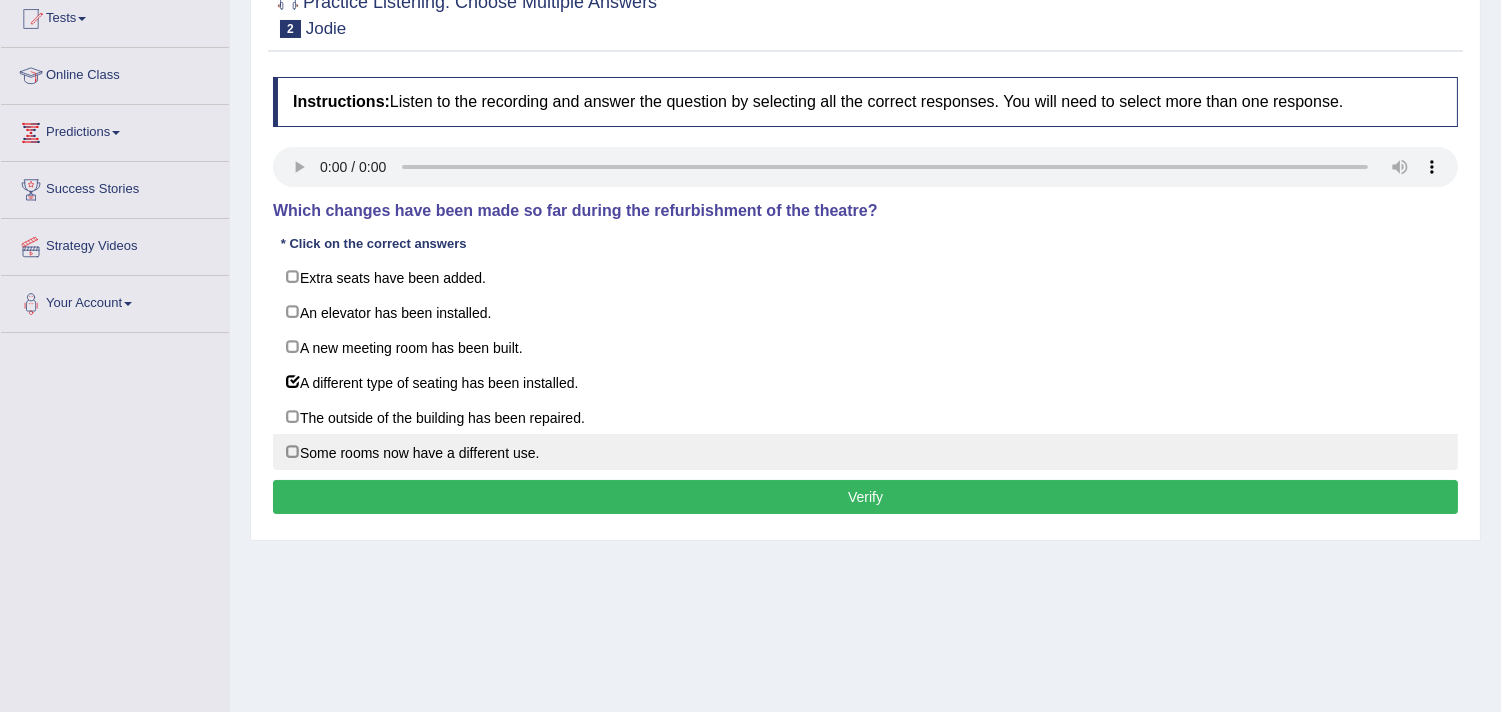 click on "Some rooms now have a different use." at bounding box center [865, 452] 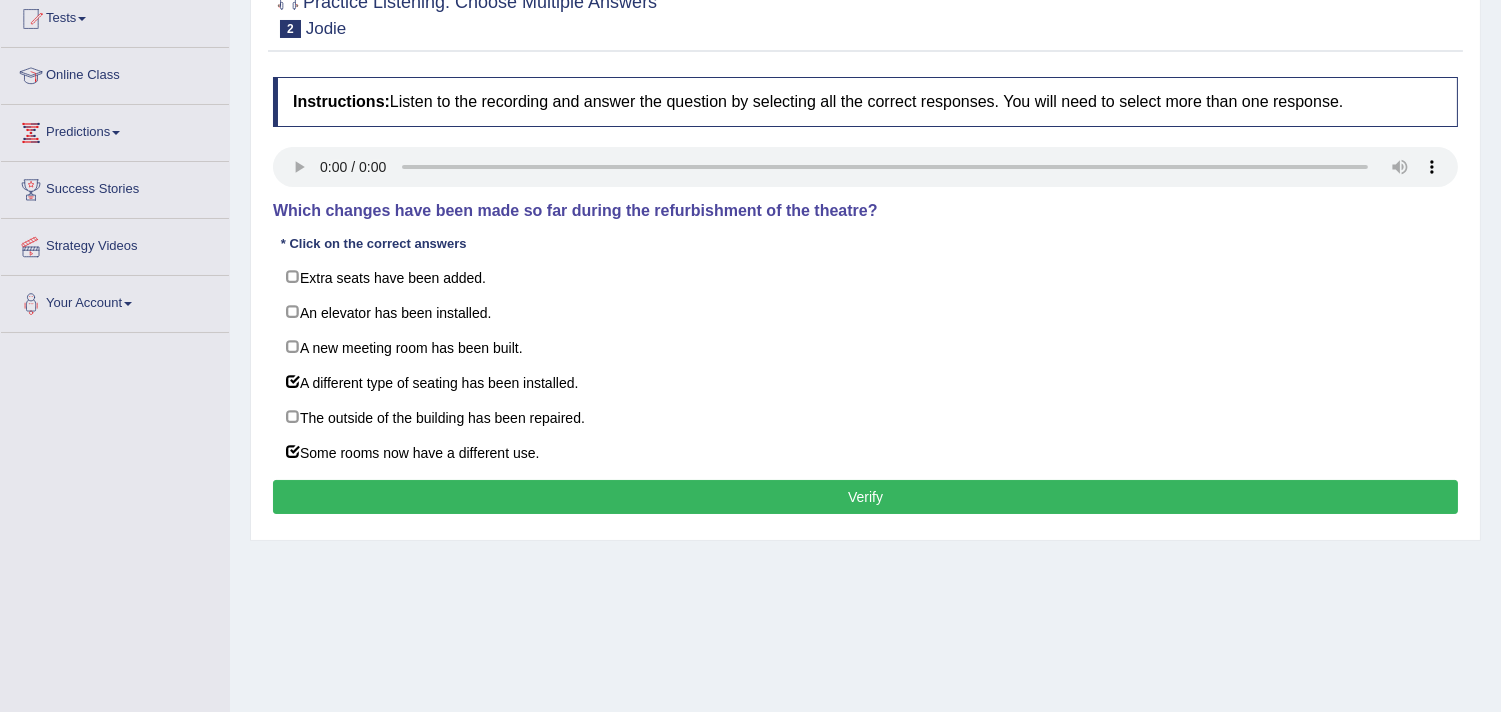 click on "Verify" at bounding box center [865, 497] 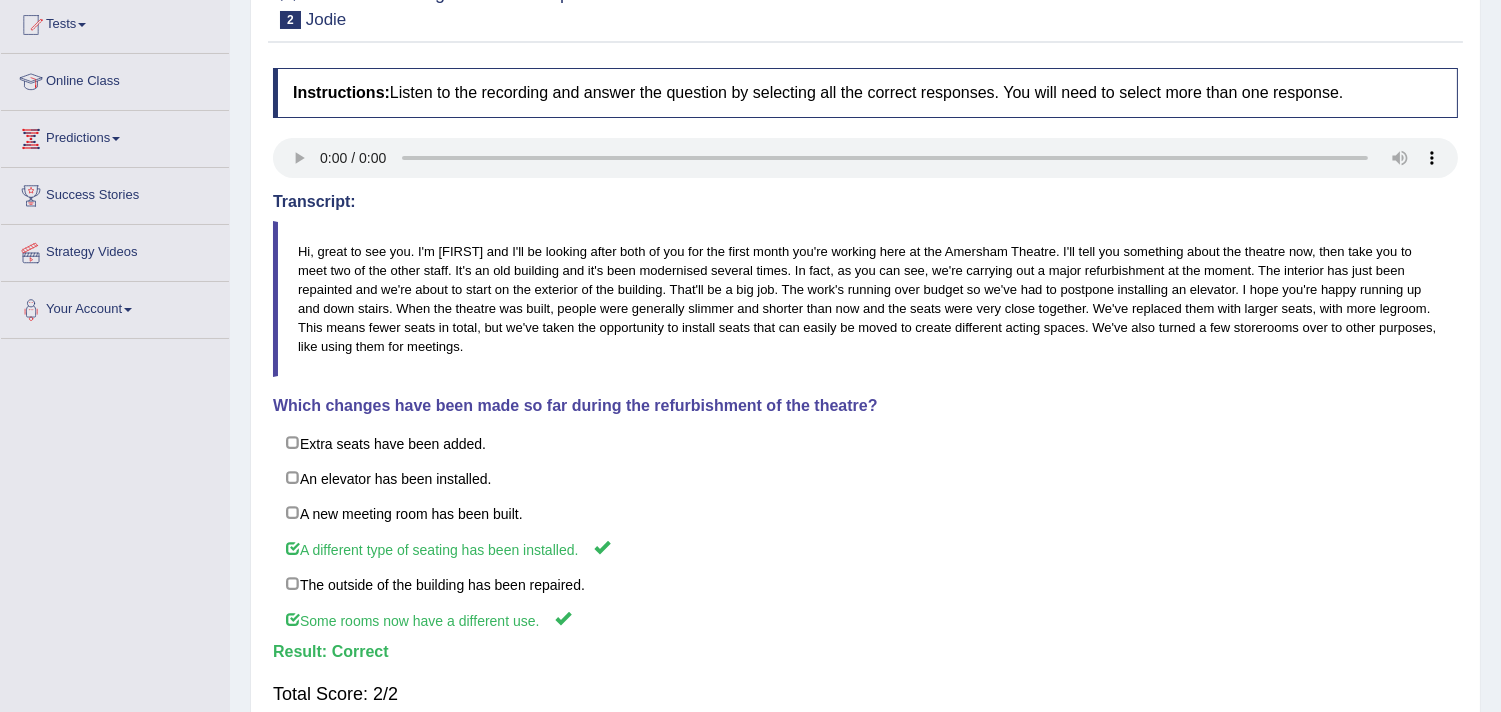 scroll, scrollTop: 47, scrollLeft: 0, axis: vertical 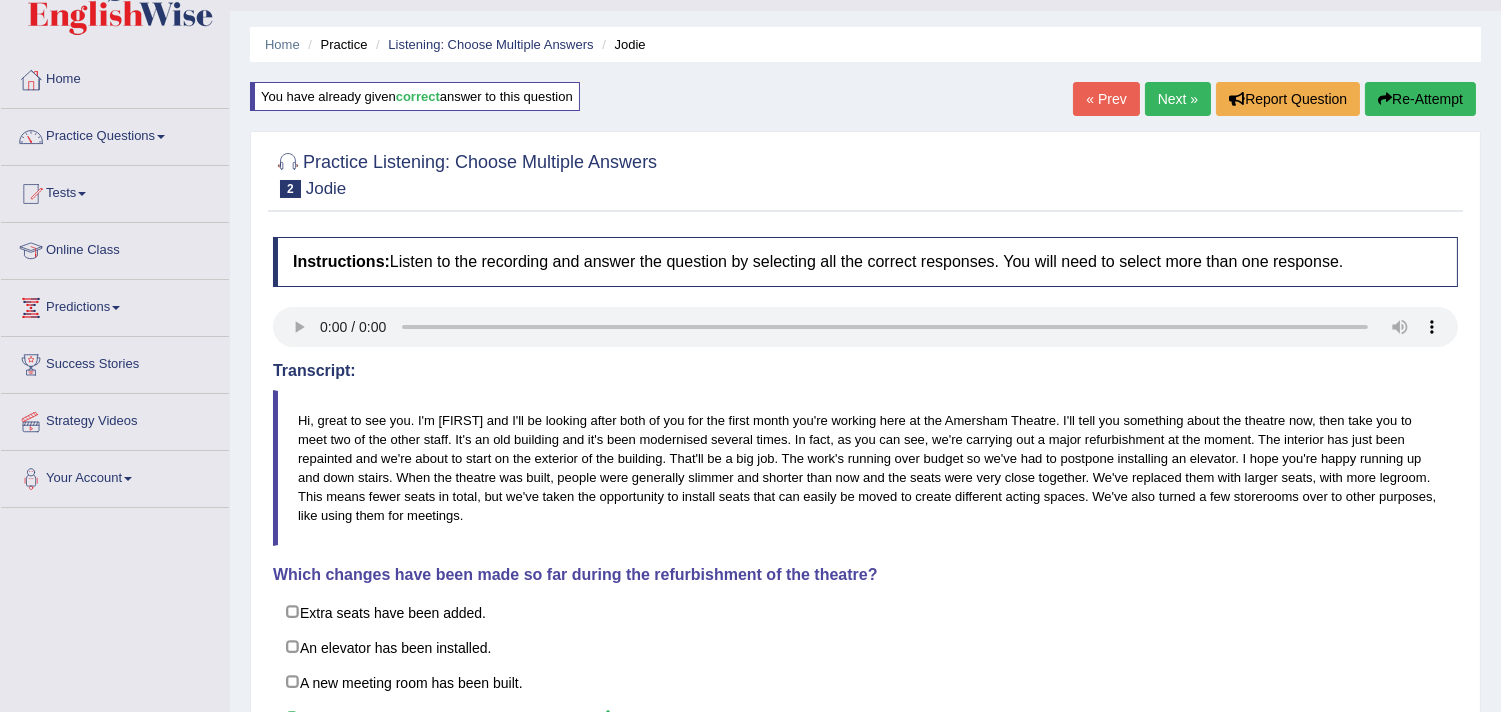 click on "Next »" at bounding box center (1178, 99) 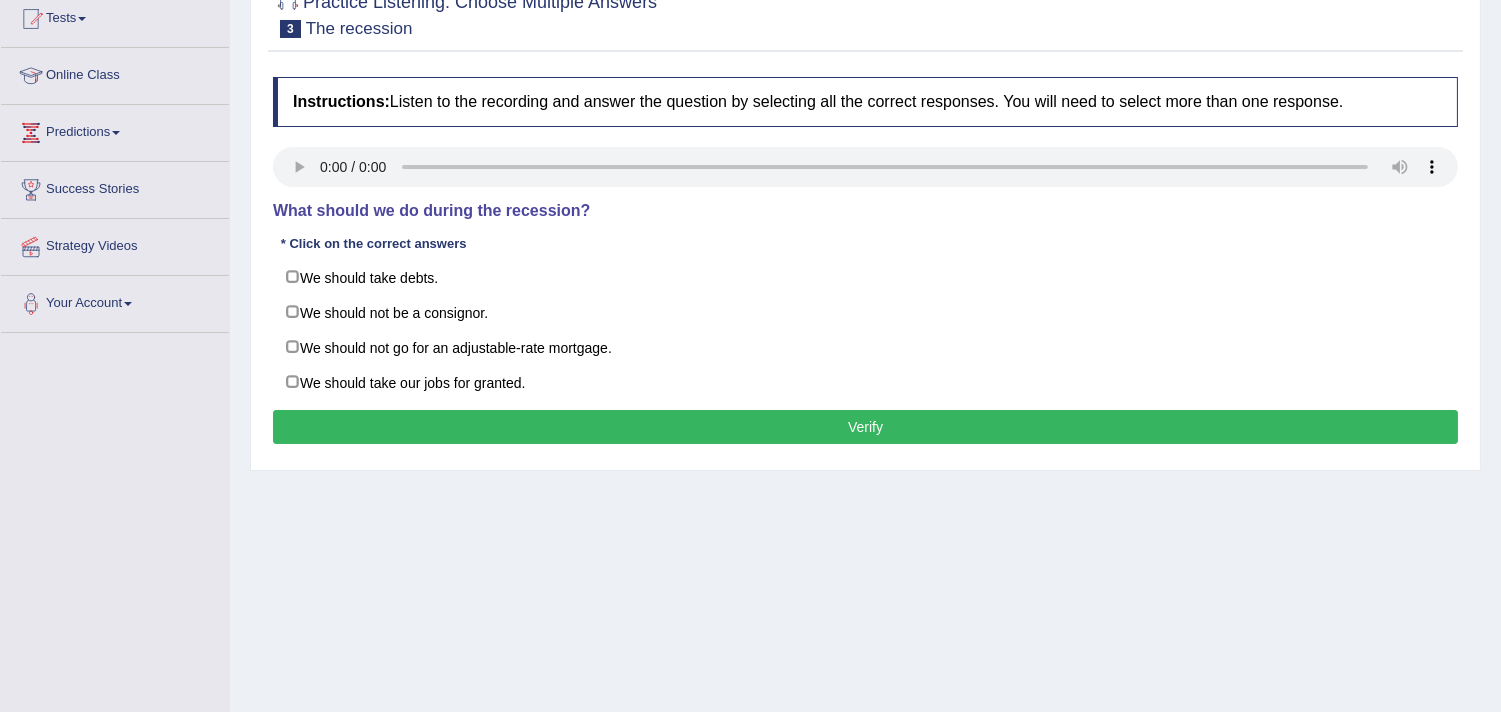 scroll, scrollTop: 222, scrollLeft: 0, axis: vertical 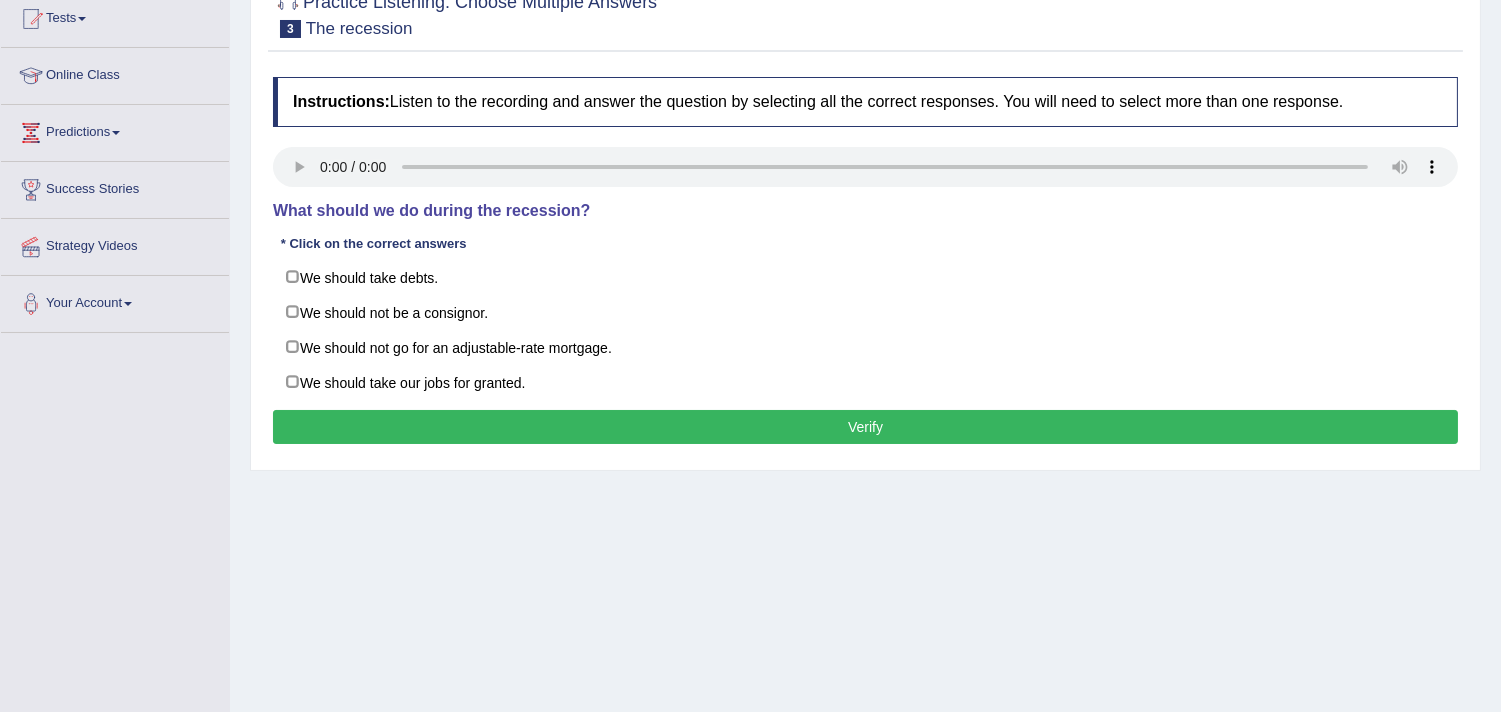 click on "What should we do during the recession?" at bounding box center [865, 211] 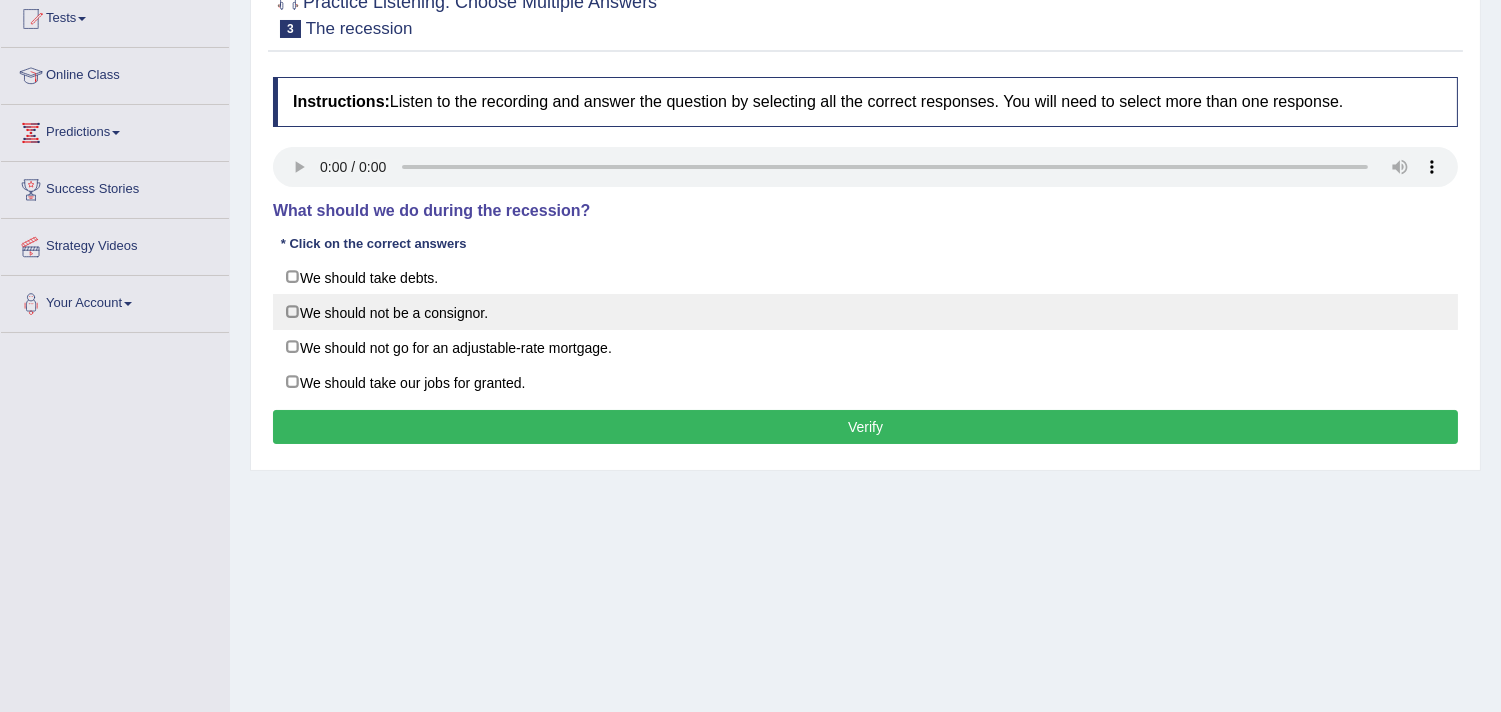 click on "We should not be a consignor." at bounding box center (865, 312) 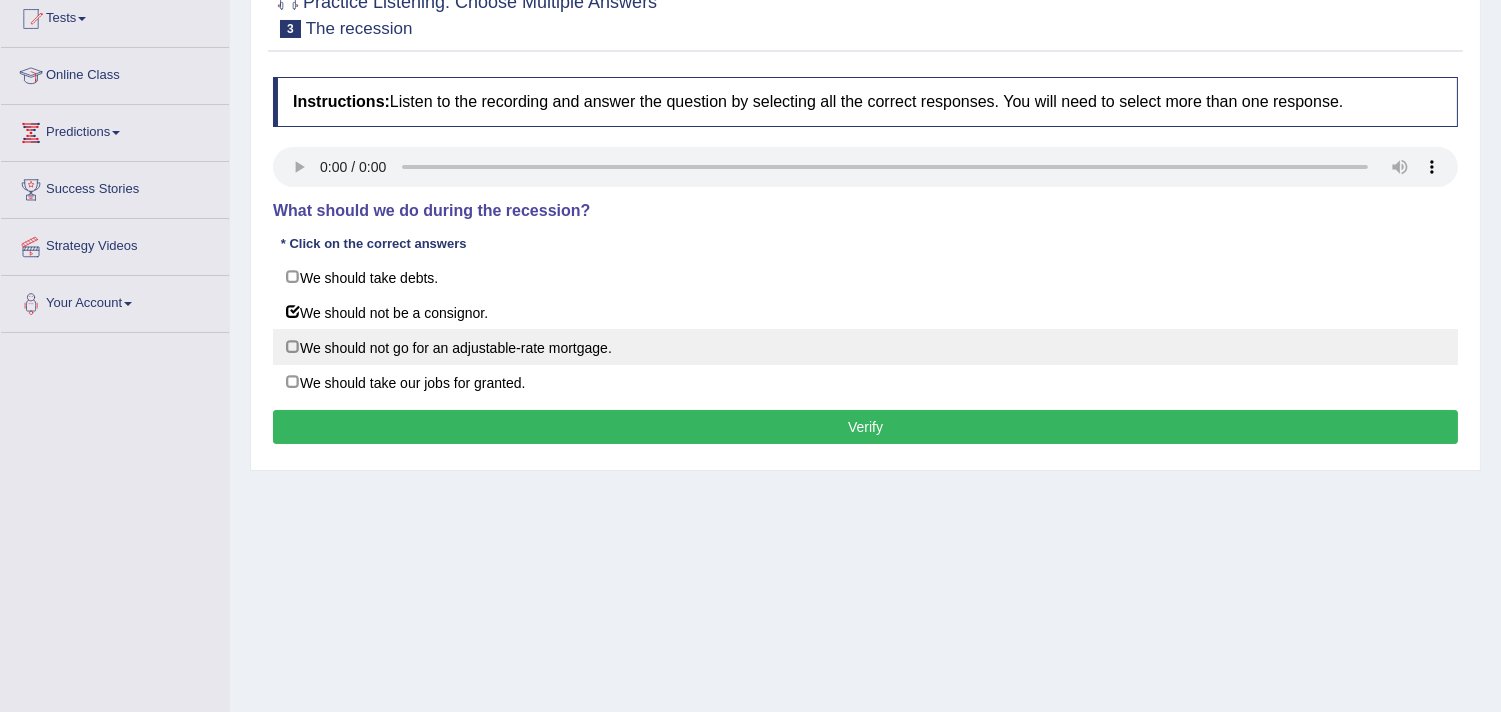 click on "We should not go for an adjustable-rate mortgage." at bounding box center (865, 347) 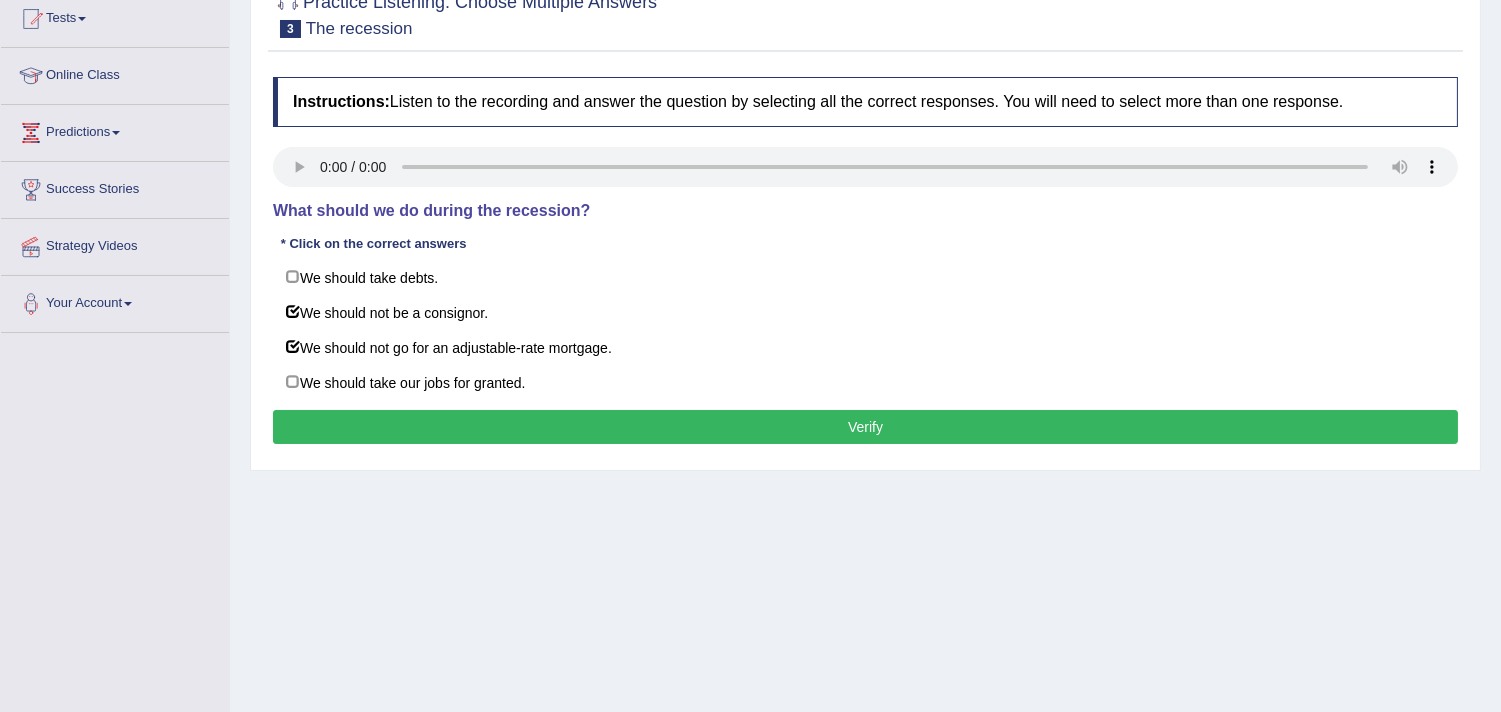 click on "Verify" at bounding box center [865, 427] 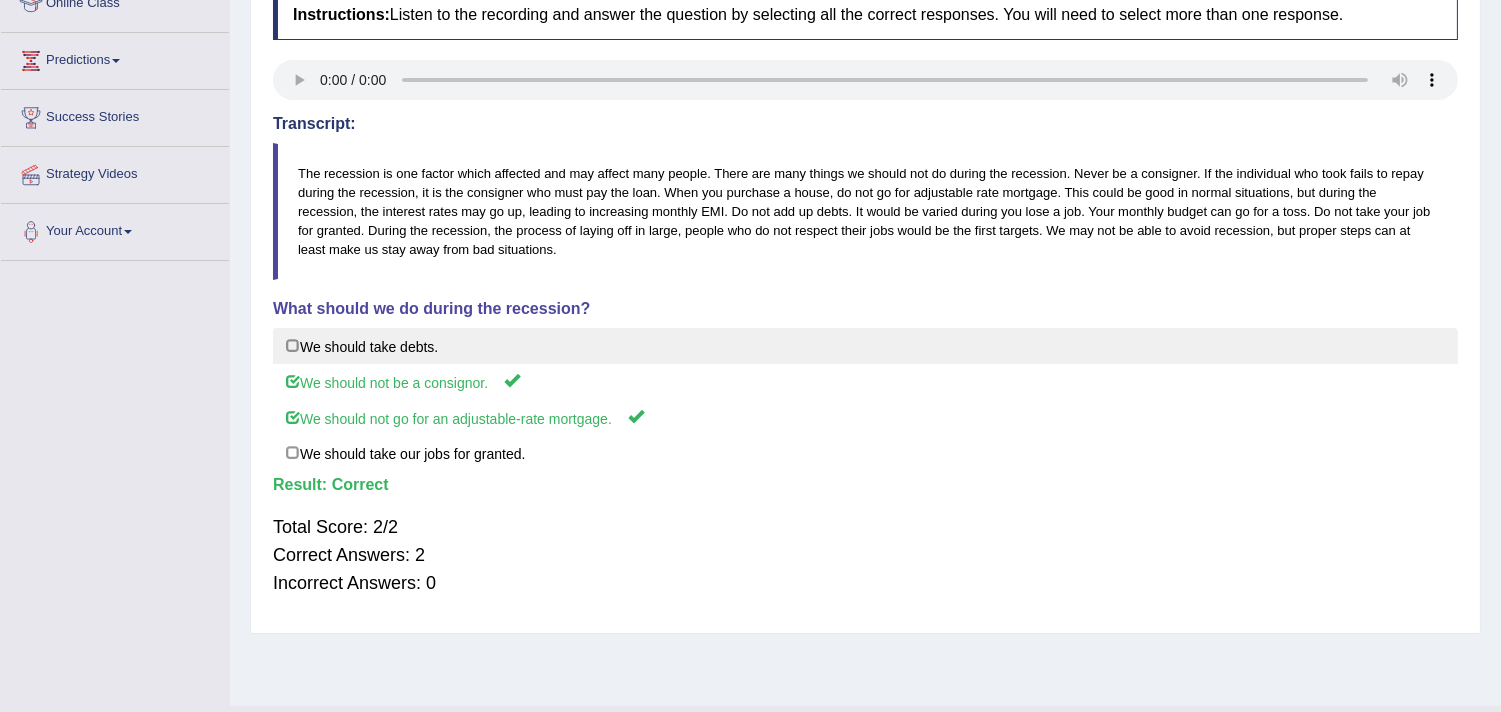 scroll, scrollTop: 333, scrollLeft: 0, axis: vertical 